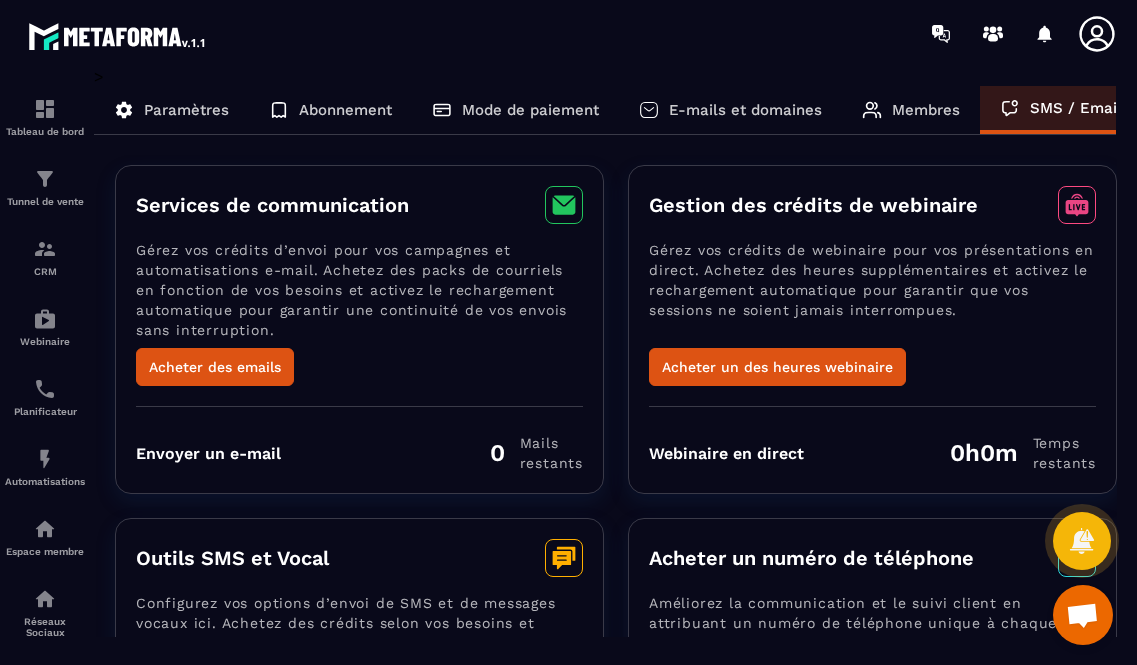scroll, scrollTop: 0, scrollLeft: 0, axis: both 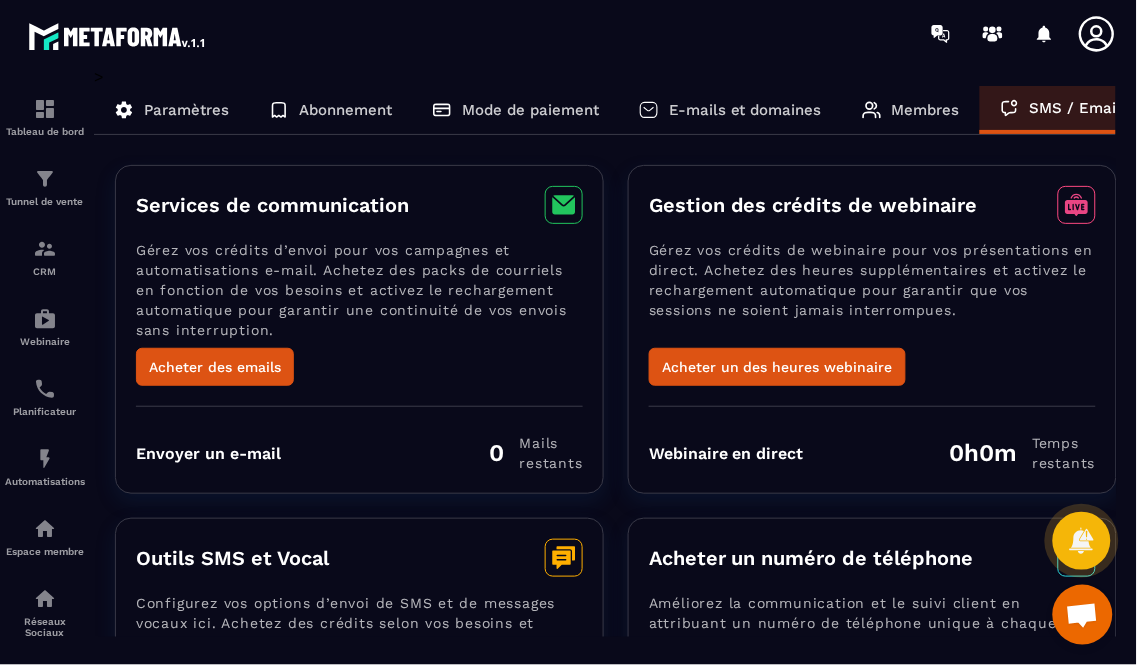 click on "E-mails et domaines" at bounding box center [745, 110] 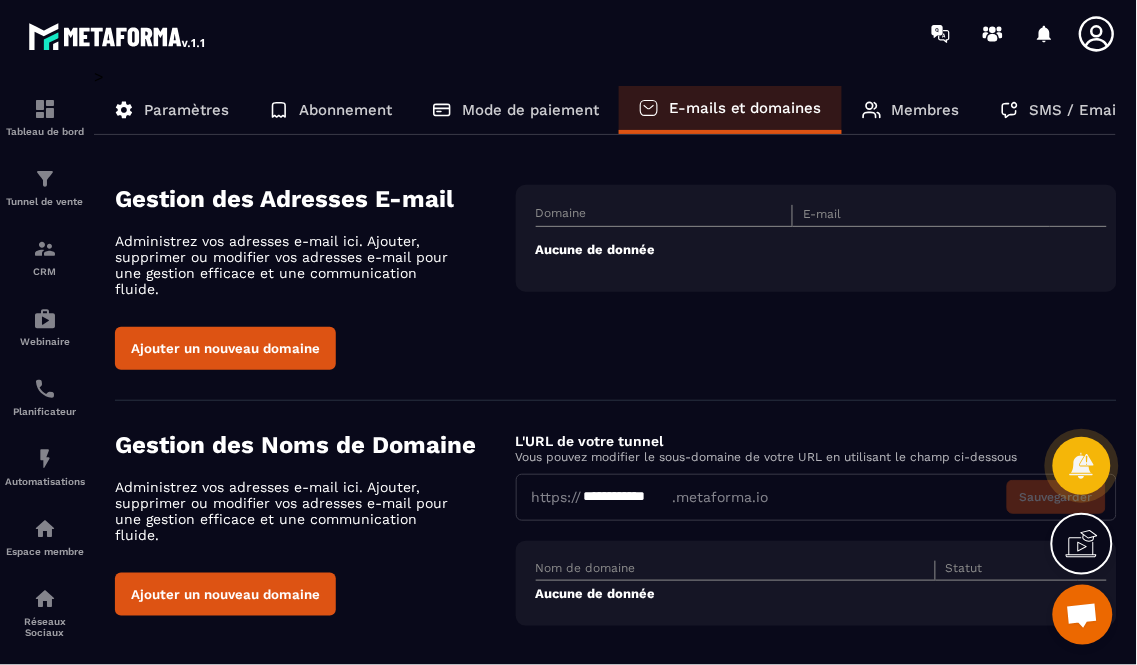click on "Mode de paiement" at bounding box center (530, 110) 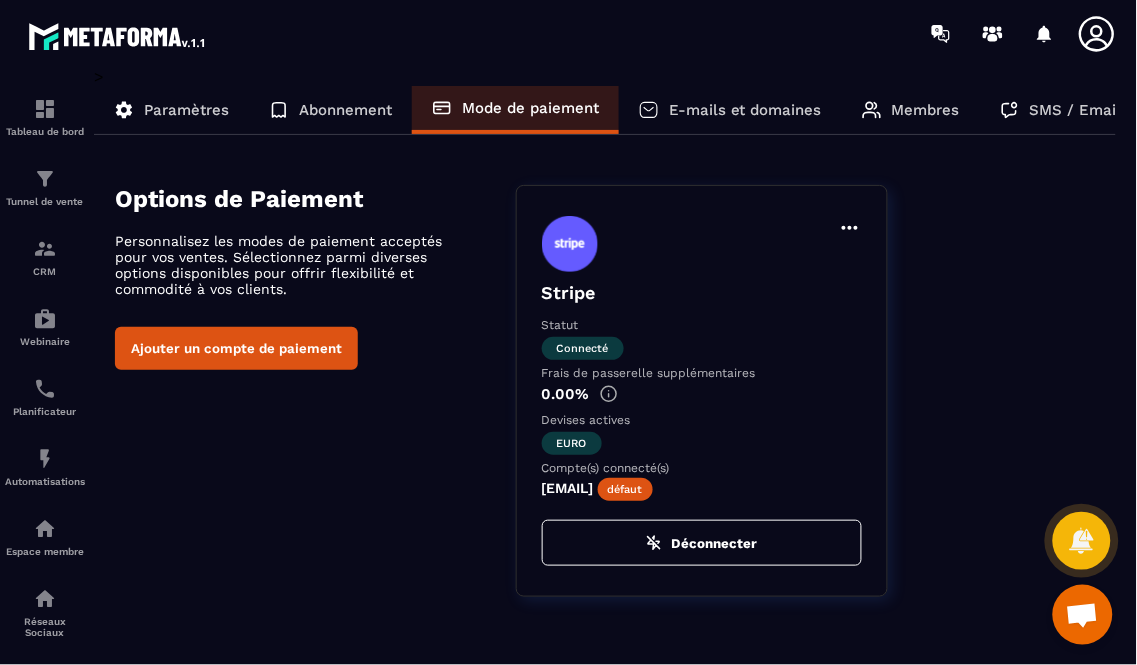 click on "Abonnement" at bounding box center [345, 110] 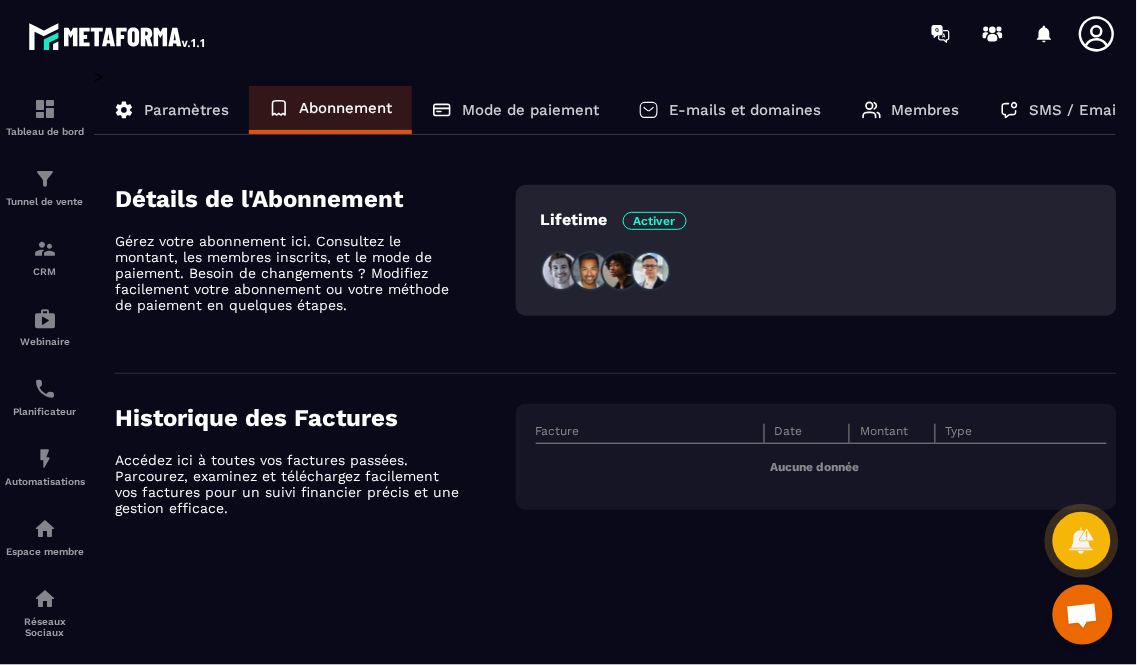 click on "Paramètres" at bounding box center (186, 110) 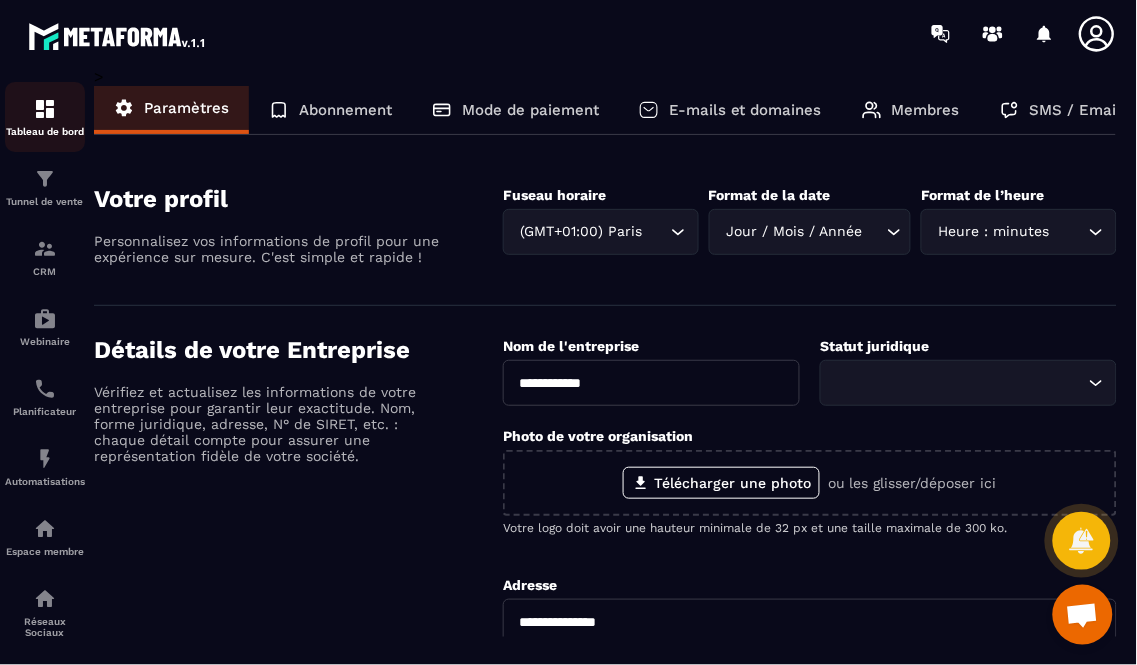 click on "Tableau de bord" at bounding box center [45, 117] 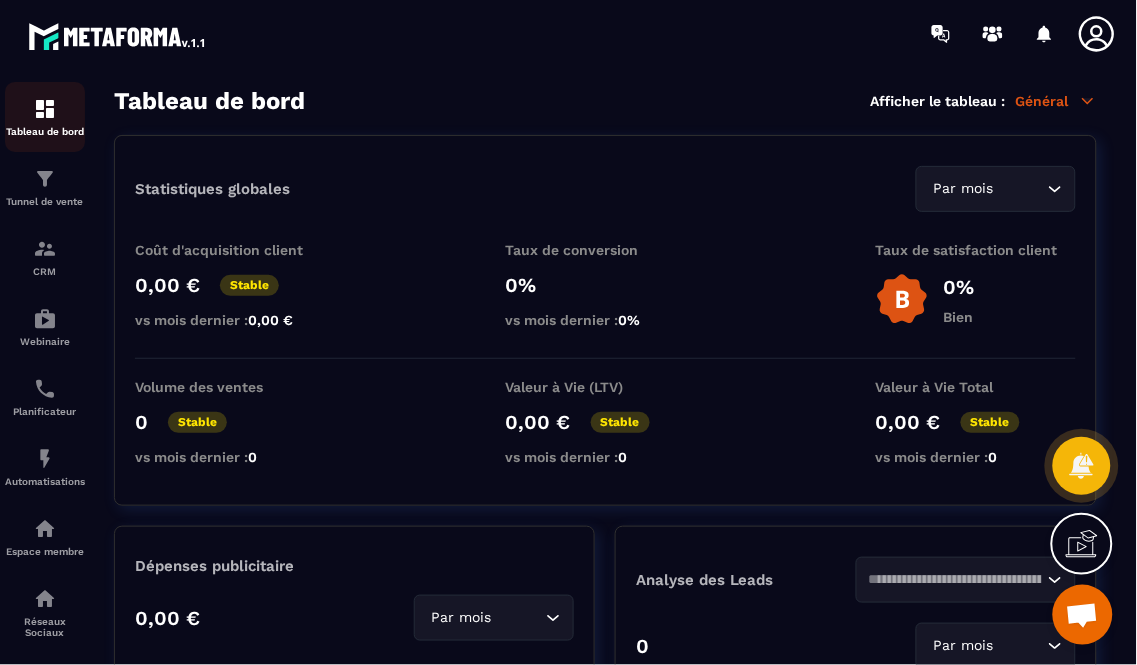 click at bounding box center [45, 109] 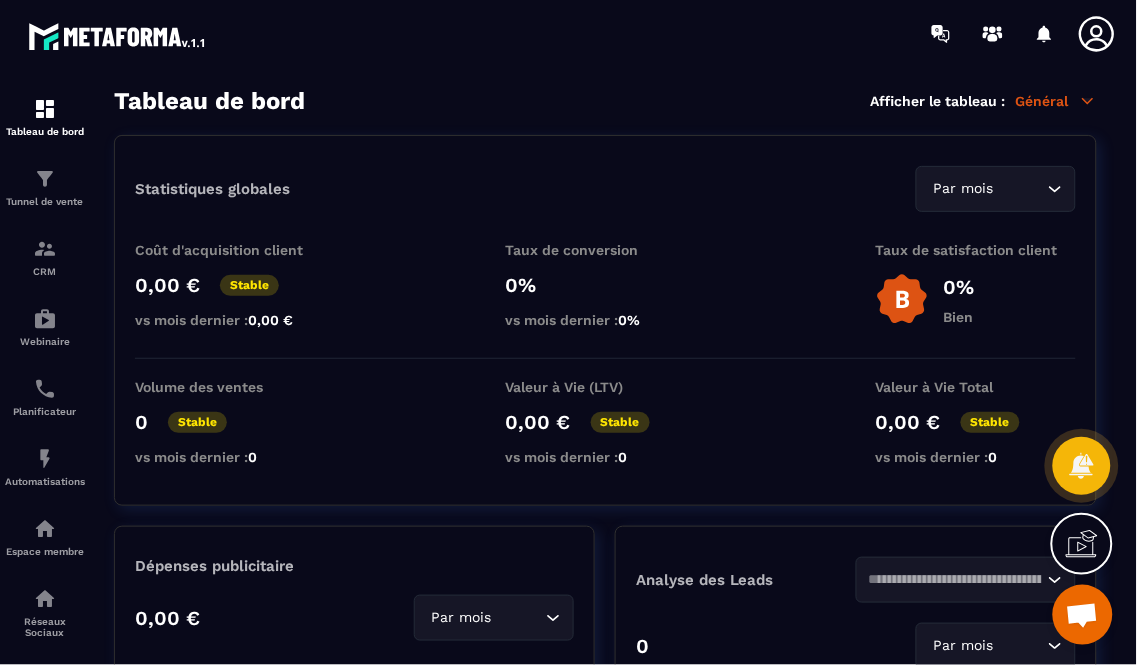 click 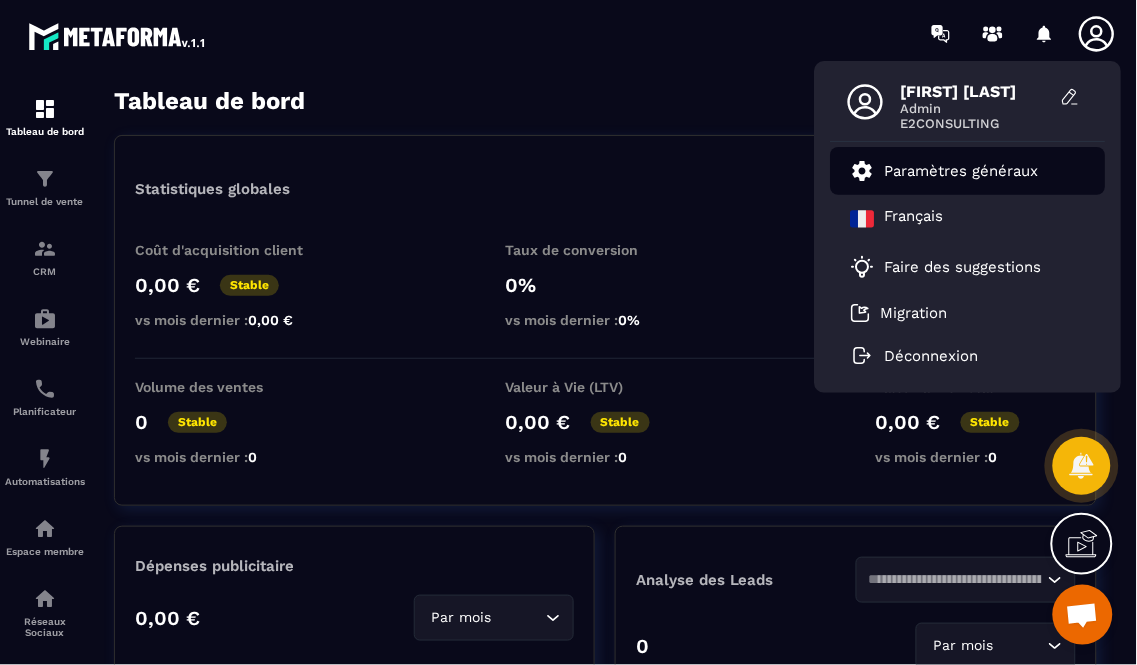 click on "Paramètres généraux" at bounding box center [962, 171] 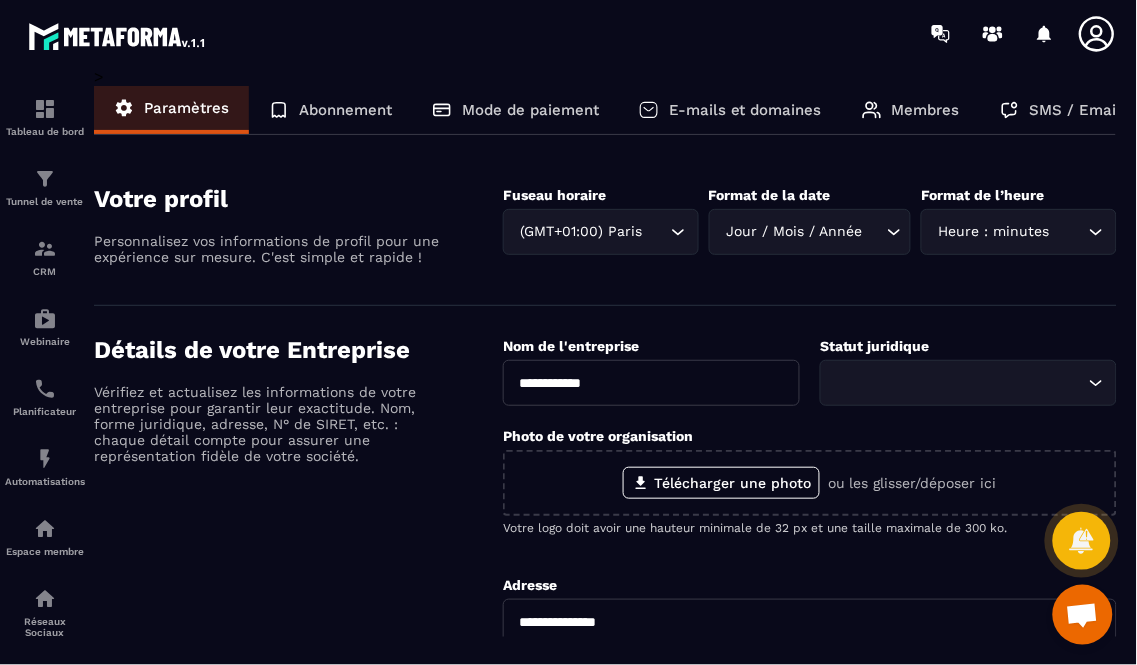 click on "Membres" at bounding box center [926, 110] 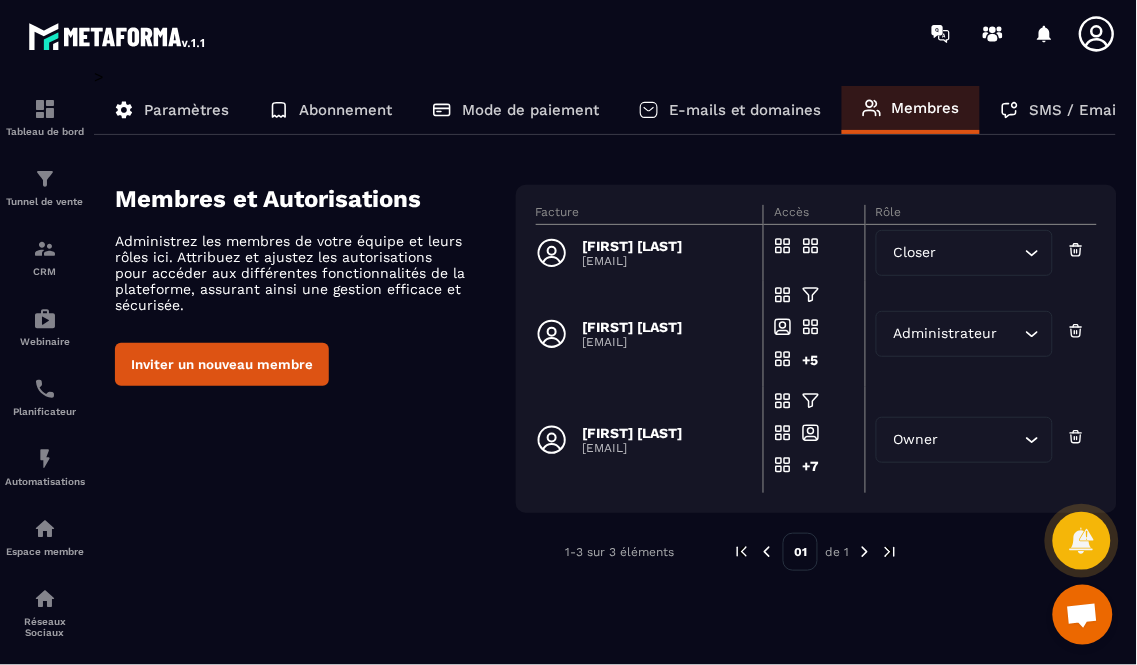click on "[FIRST] [LAST]" at bounding box center (633, 246) 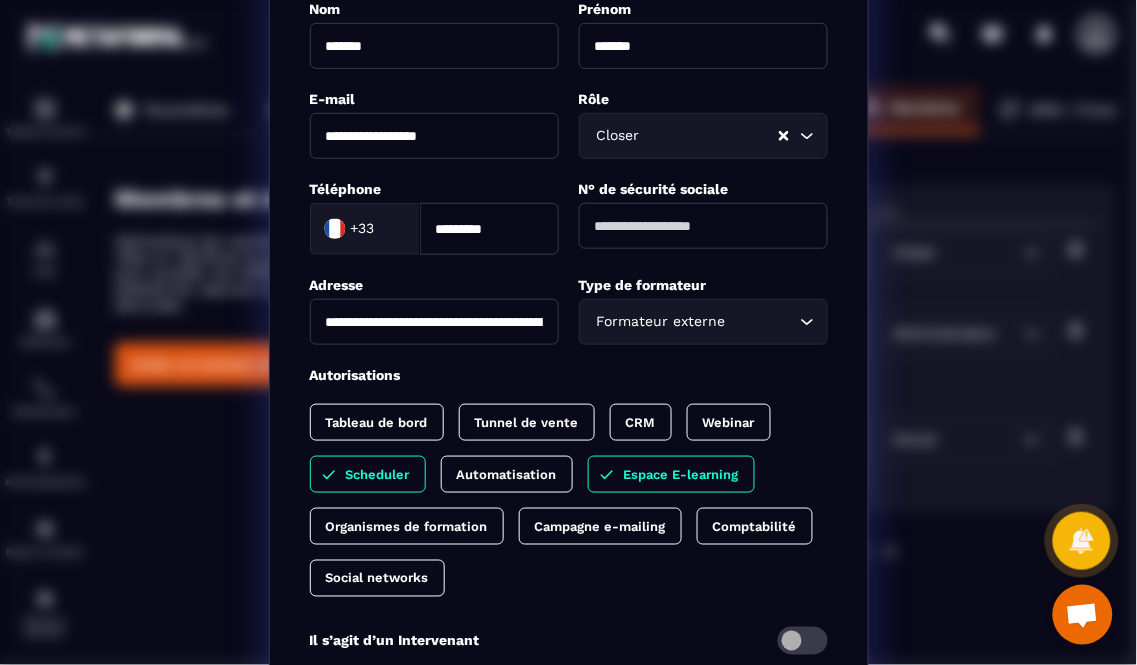 scroll, scrollTop: 222, scrollLeft: 0, axis: vertical 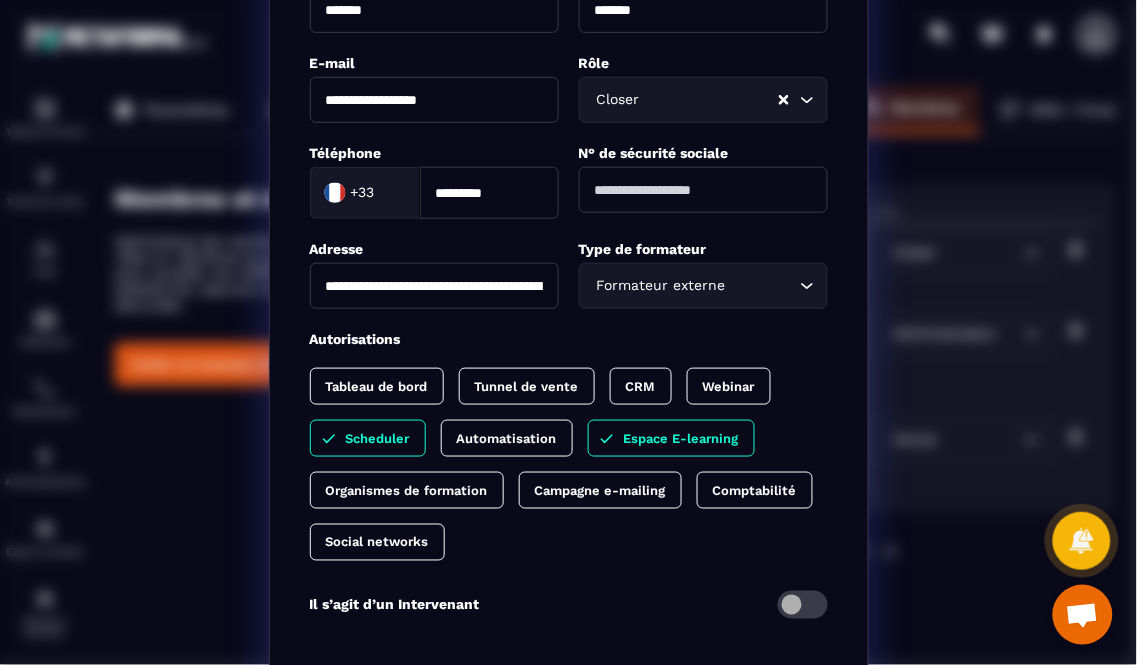 drag, startPoint x: 930, startPoint y: 234, endPoint x: 920, endPoint y: 232, distance: 10.198039 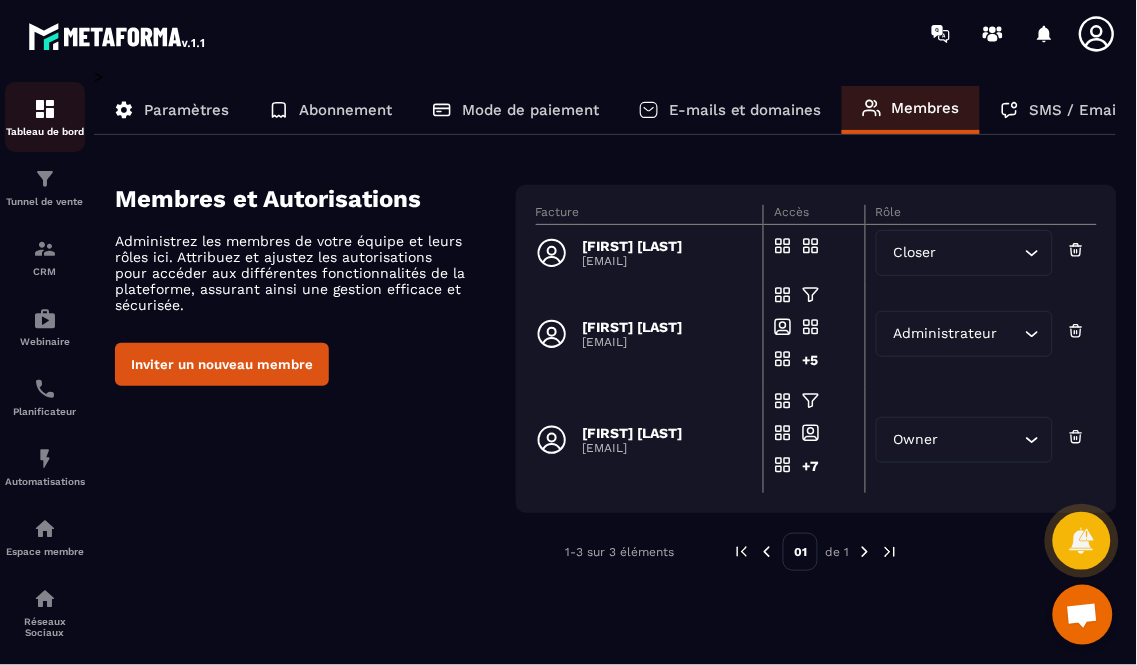 click at bounding box center (45, 109) 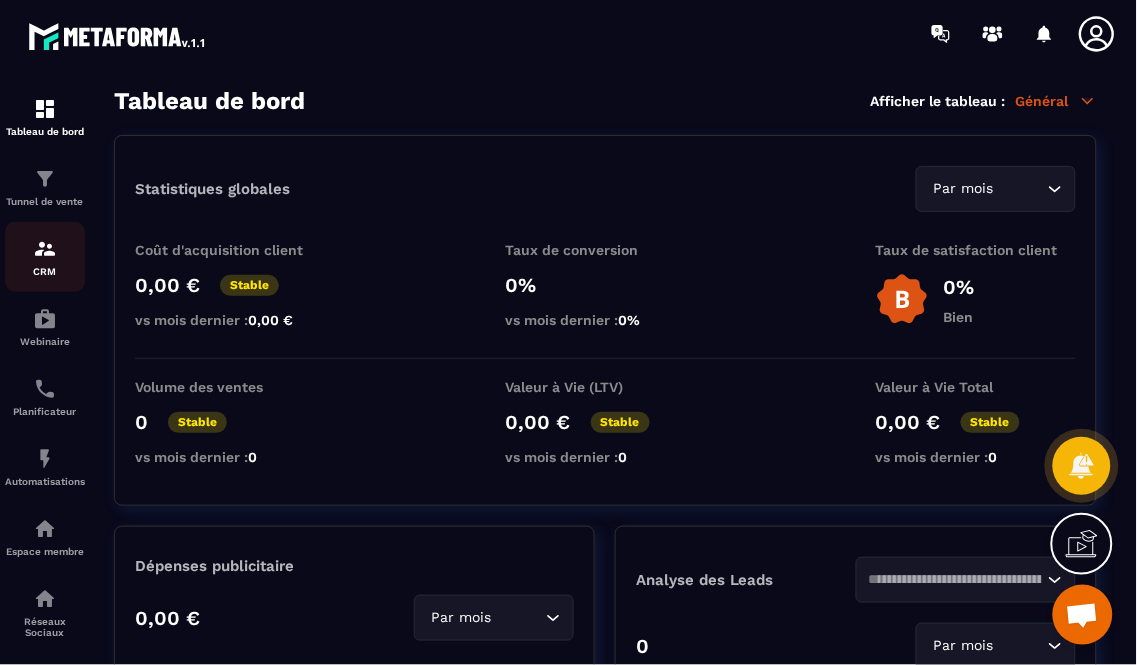 click at bounding box center [45, 249] 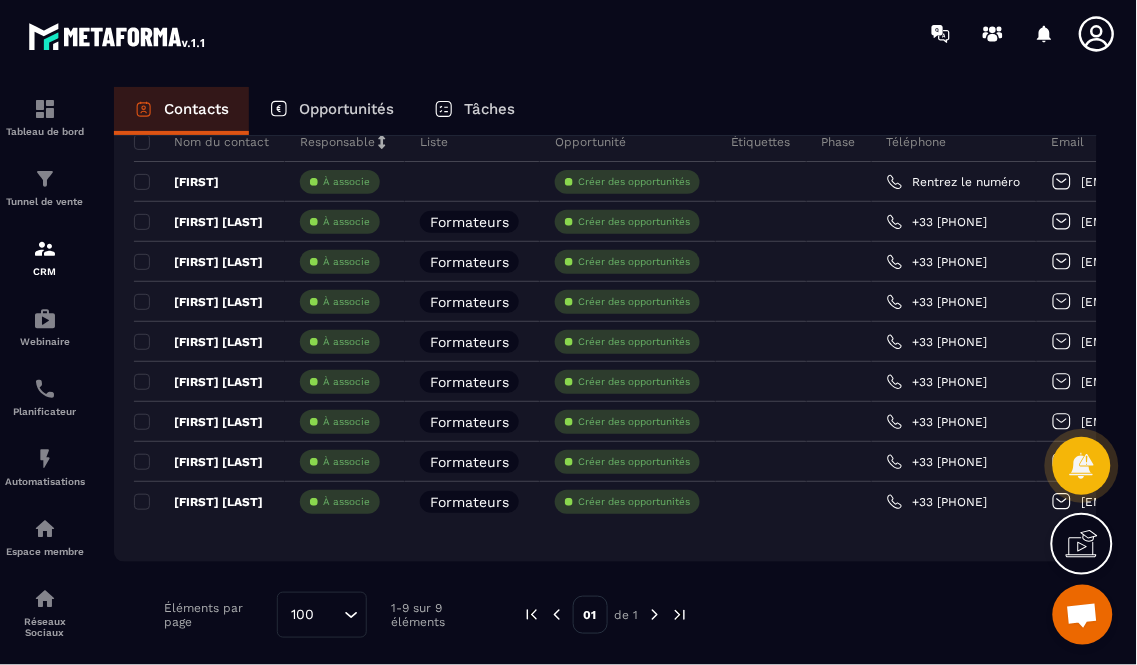 scroll, scrollTop: 222, scrollLeft: 0, axis: vertical 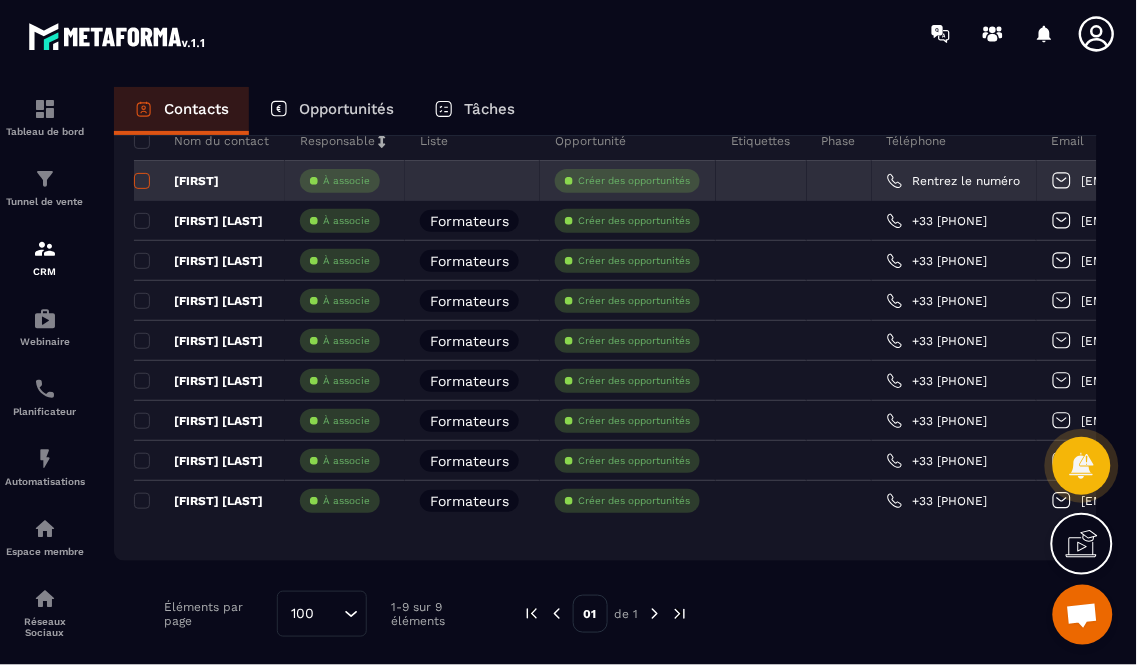 click at bounding box center (142, 181) 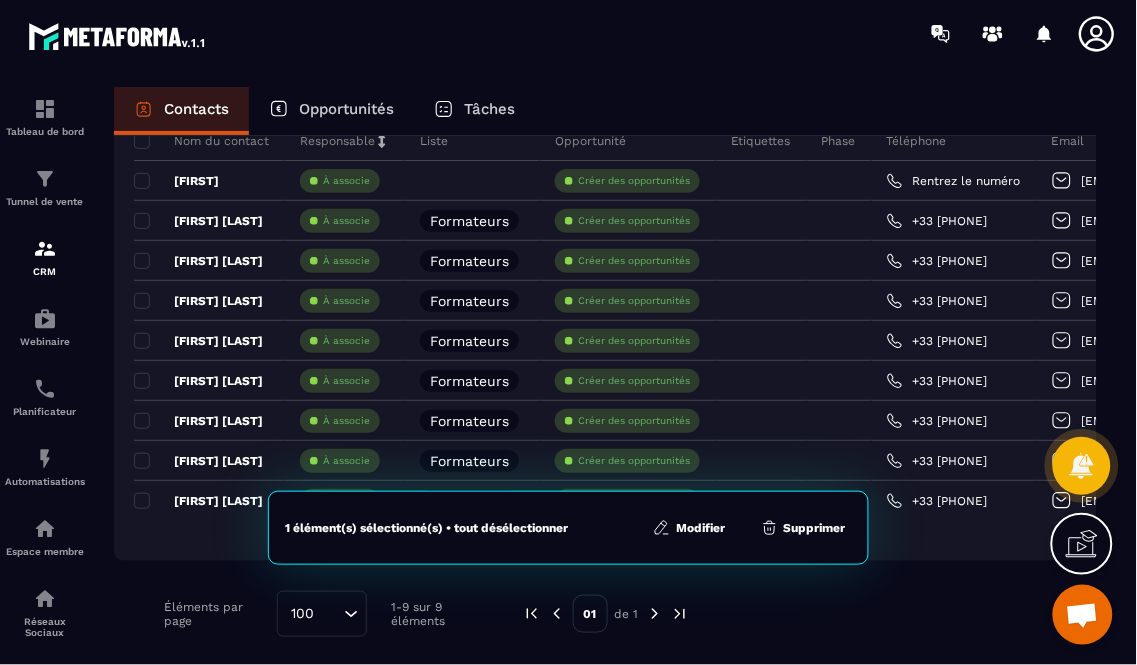 click on "Supprimer" at bounding box center (815, 528) 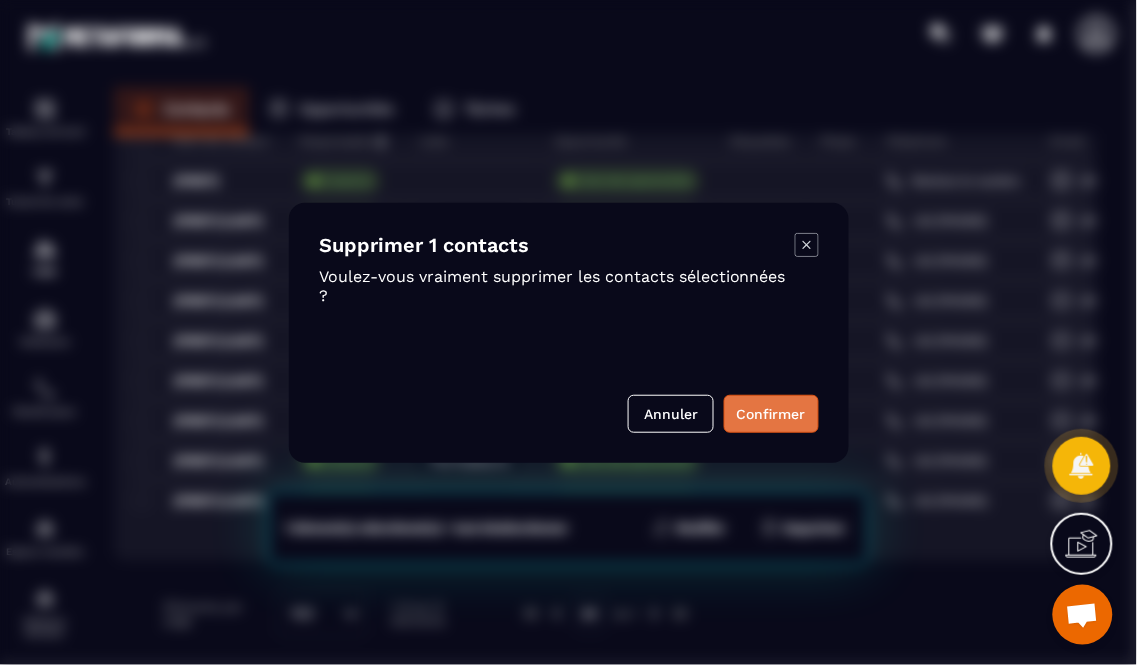 click on "Confirmer" at bounding box center [771, 414] 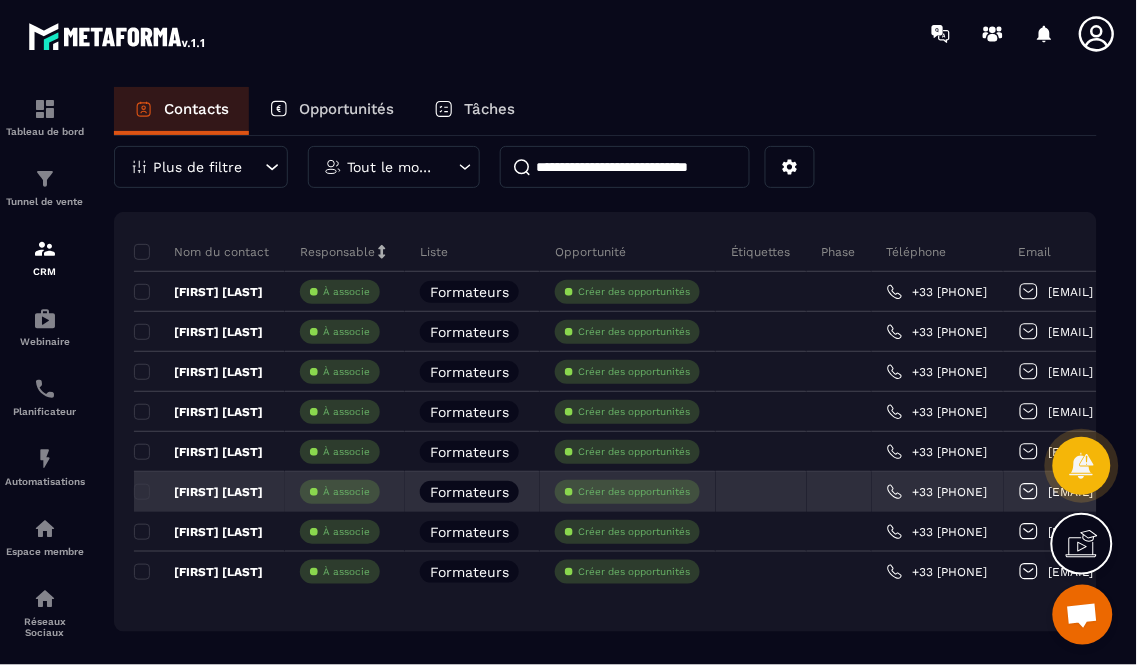 scroll, scrollTop: 75, scrollLeft: 0, axis: vertical 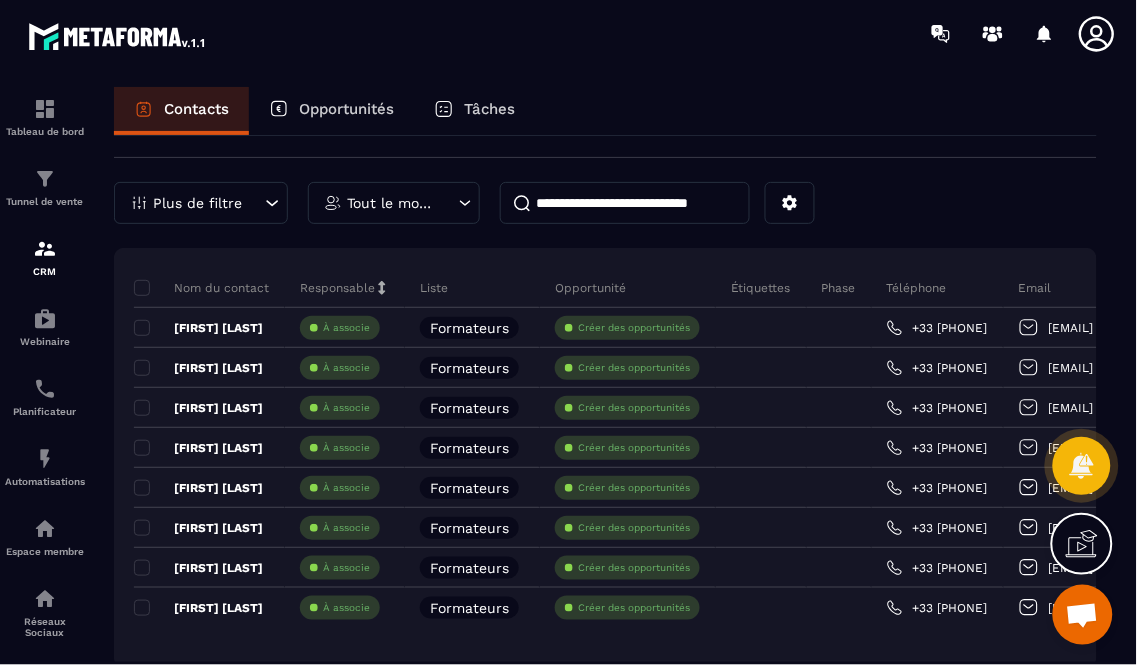 click at bounding box center [1082, 617] 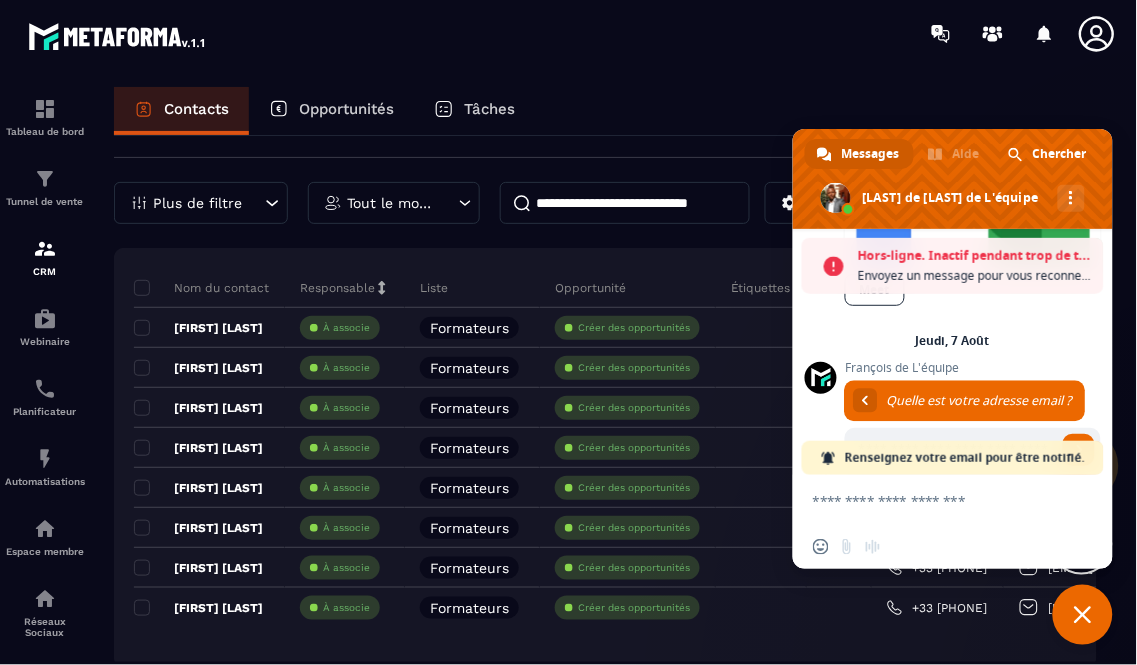 scroll, scrollTop: 1023, scrollLeft: 0, axis: vertical 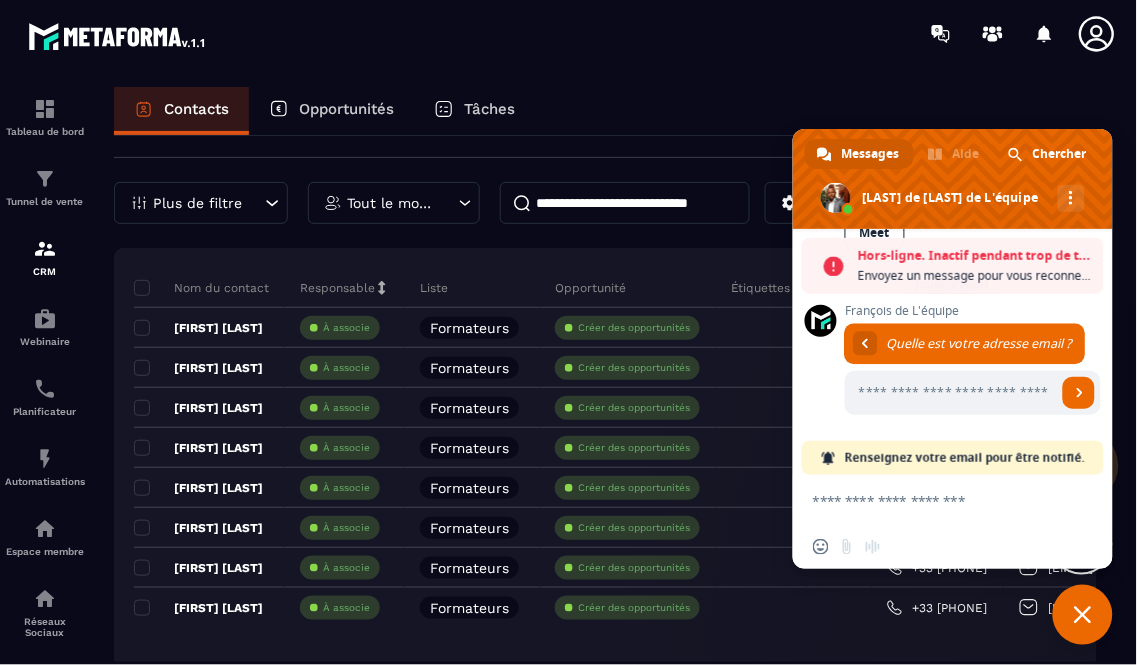 click at bounding box center (933, 500) 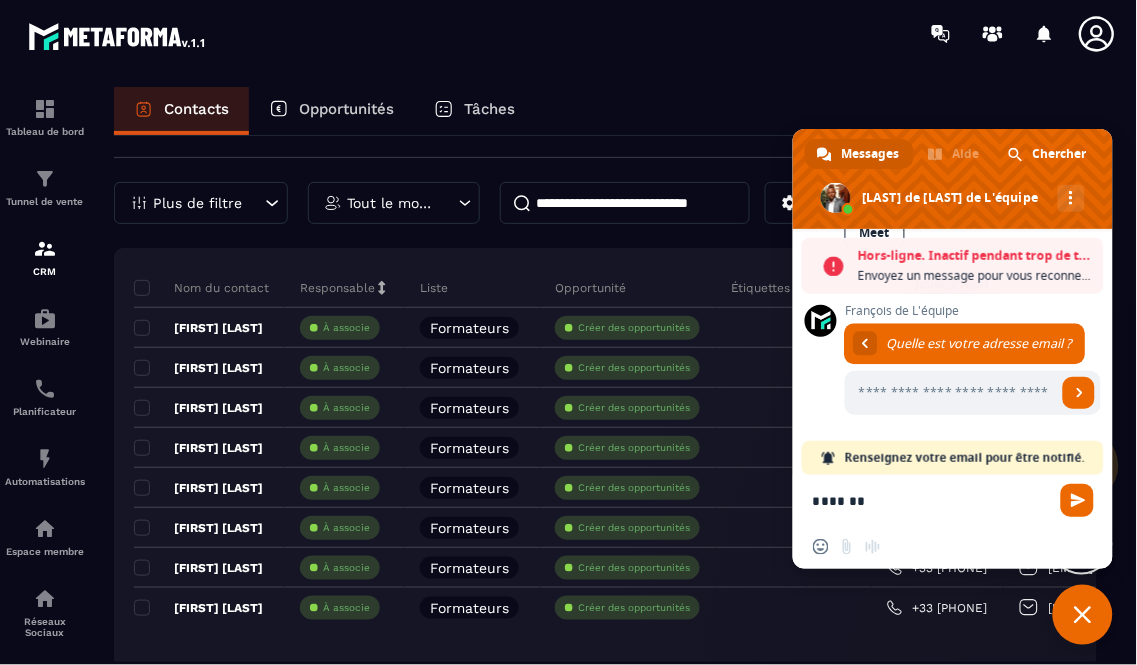 type on "*******" 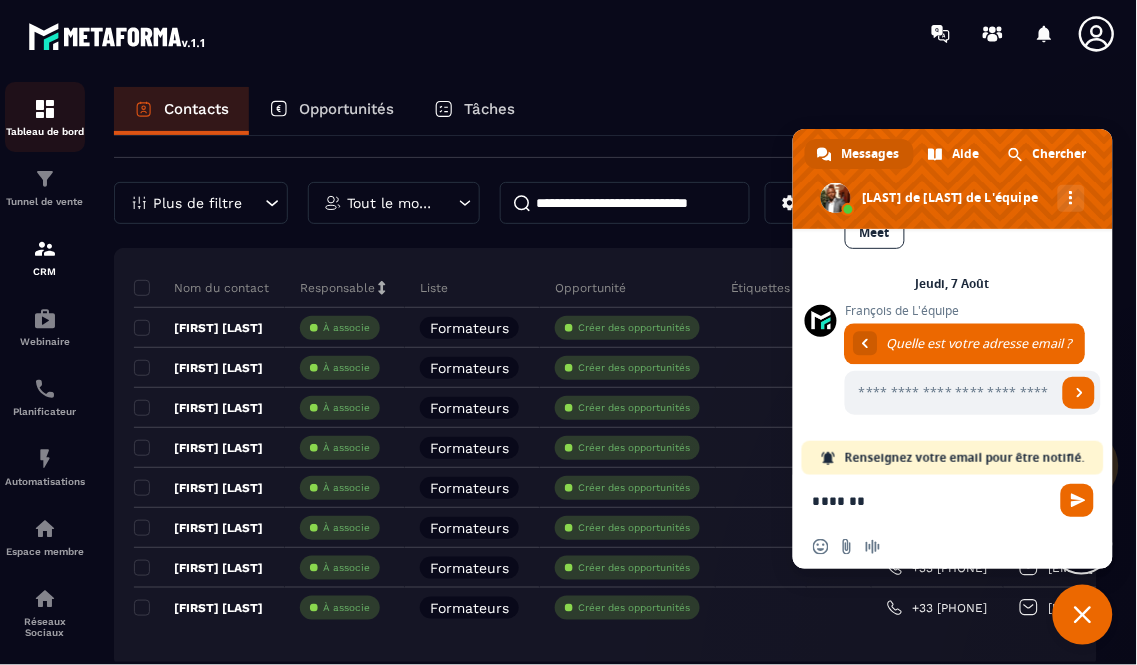 click on "Tableau de bord" at bounding box center (45, 117) 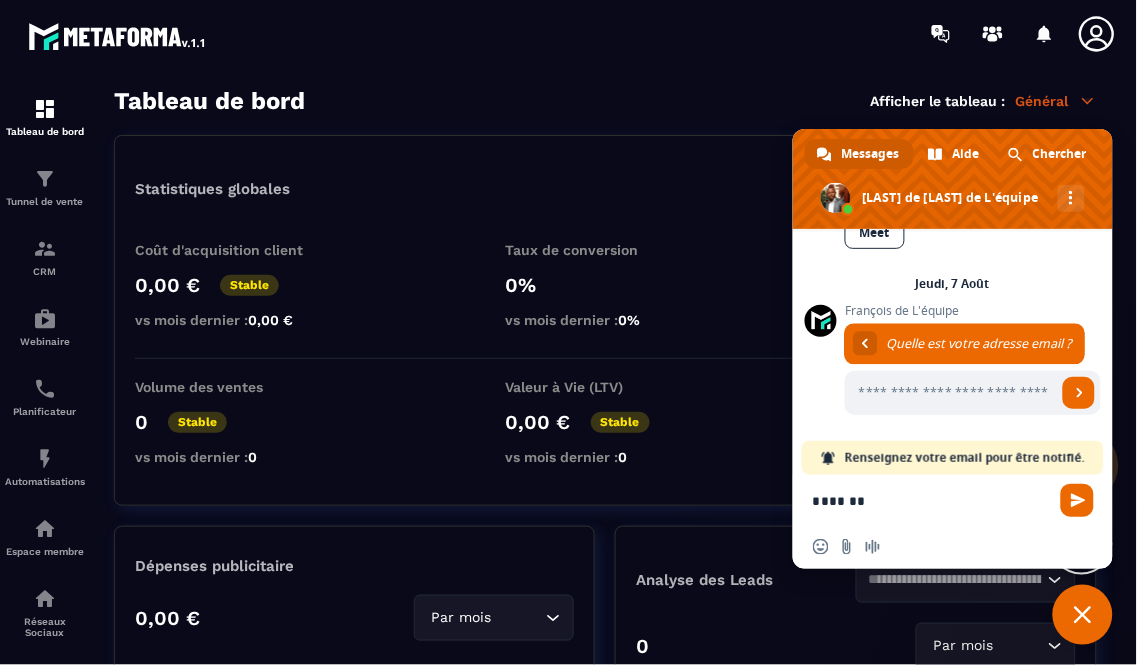 click 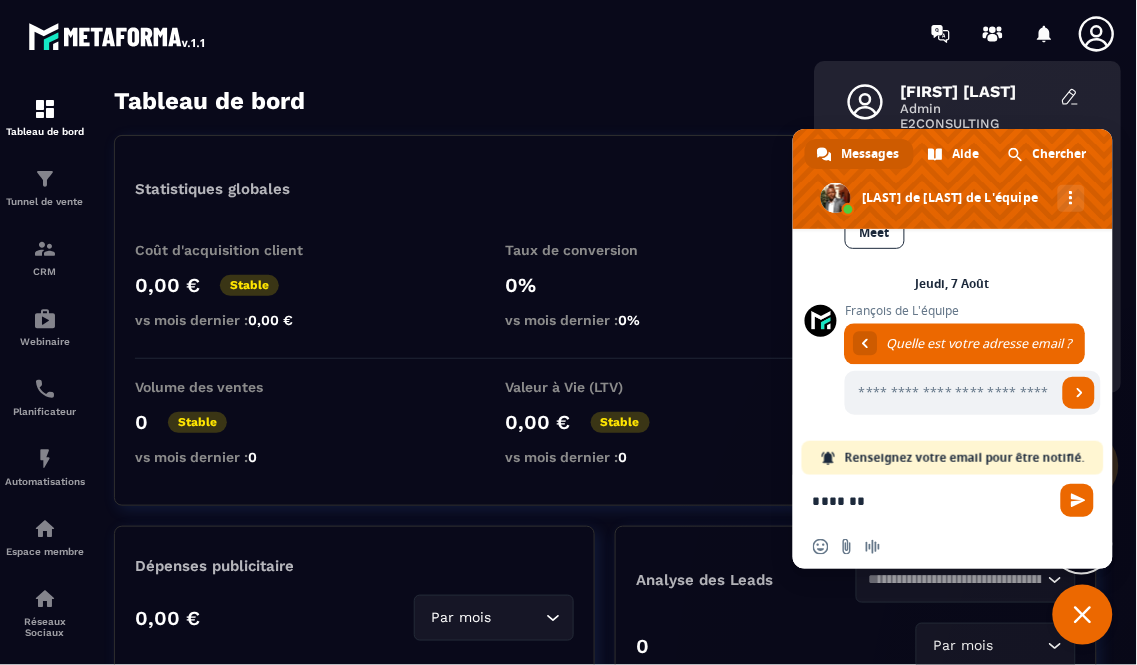 click at bounding box center (1083, 615) 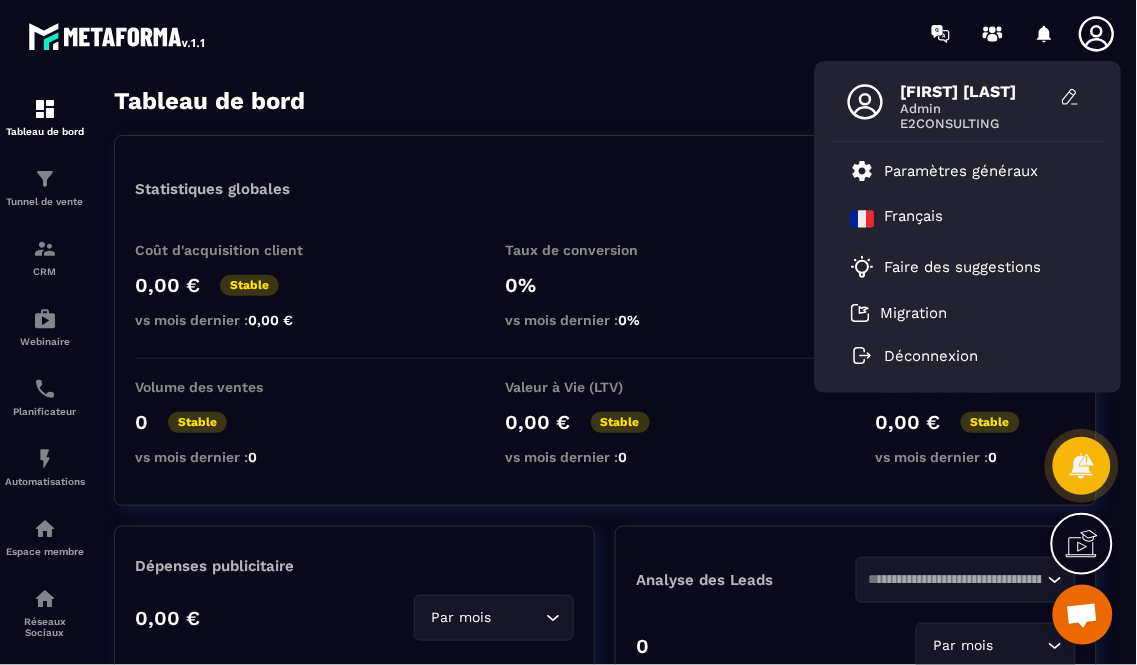 click on "Tableau de bord Tunnel de vente CRM Webinaire Planificateur Automatisations Espace membre Réseaux Sociaux E-mailing Tableau de bord Afficher le tableau :  Général  Statistiques globales Par mois Loading... Coût d'acquisition client 0,00 € Stable vs mois dernier :  0,00 € Taux de conversion 0%  vs mois dernier :  0% Taux de satisfaction client 0%  Bien Volume des ventes 0 Stable vs mois dernier :  0 Valeur à Vie (LTV) 0,00 € Stable vs mois dernier :  0 Valeur à Vie Total 0,00 € Stable vs mois dernier :  0 Dépenses publicitaire 0,00 € Par mois Loading... CA généré 0,00 € Analyse des Leads Loading... 0 Par mois Loading... 0 0 1 1 2 2 3 3 4 4 5 5 6 6 7 7 8 8 9 9 10 10 Chiffre d’affaire Encaissé Prévisionnel 0,00 € CA Brut Loading... Par mois Loading... 2 2 1.5 1.5 1 1 0.5 0.5 0 0 01/08 01/08 04/08 04/08 07/08 07/08 10/08 10/08 13/08 13/08 16/08 16/08 19/08 19/08 22/08 22/08 25/08 25/08 28/08 28/08 31/08 31/08 Leads reçus 8 pistes 100% Hebdomadaire Loading... Par mois 8 8 6 6" at bounding box center (568, 376) 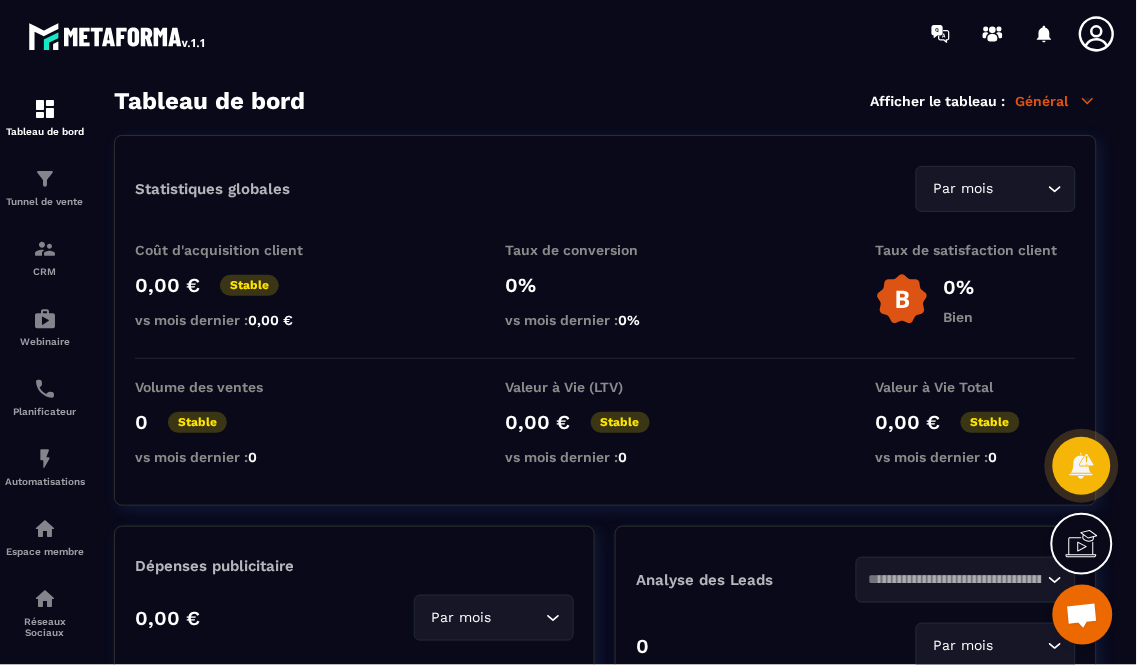 click on "Général" at bounding box center [1056, 101] 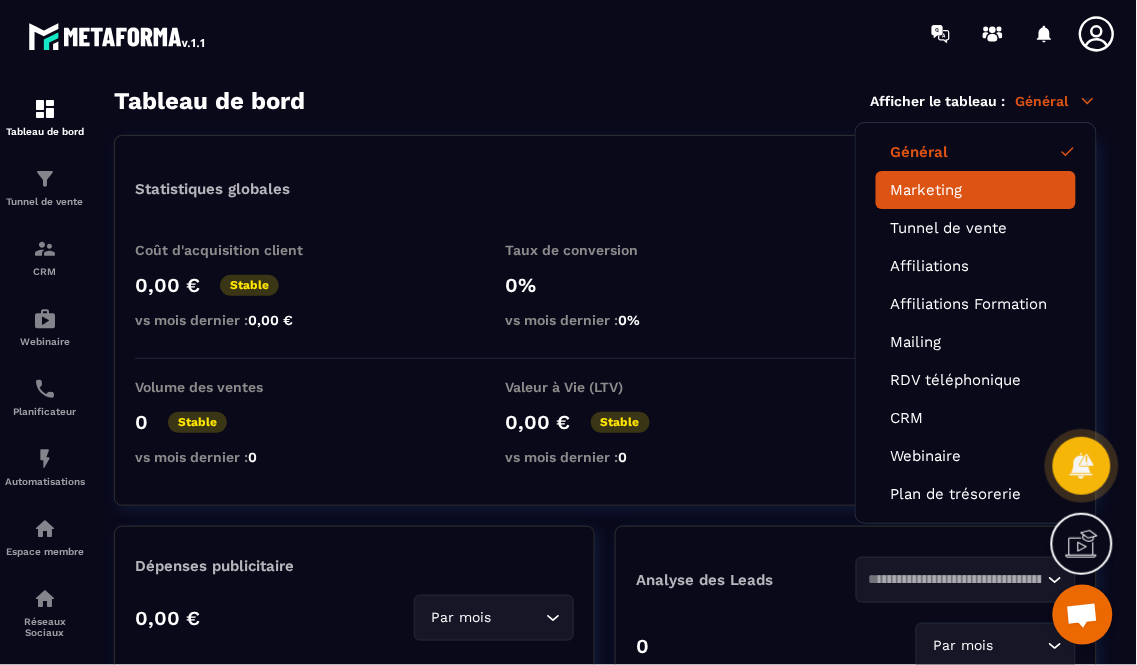 click on "Marketing" at bounding box center [927, 190] 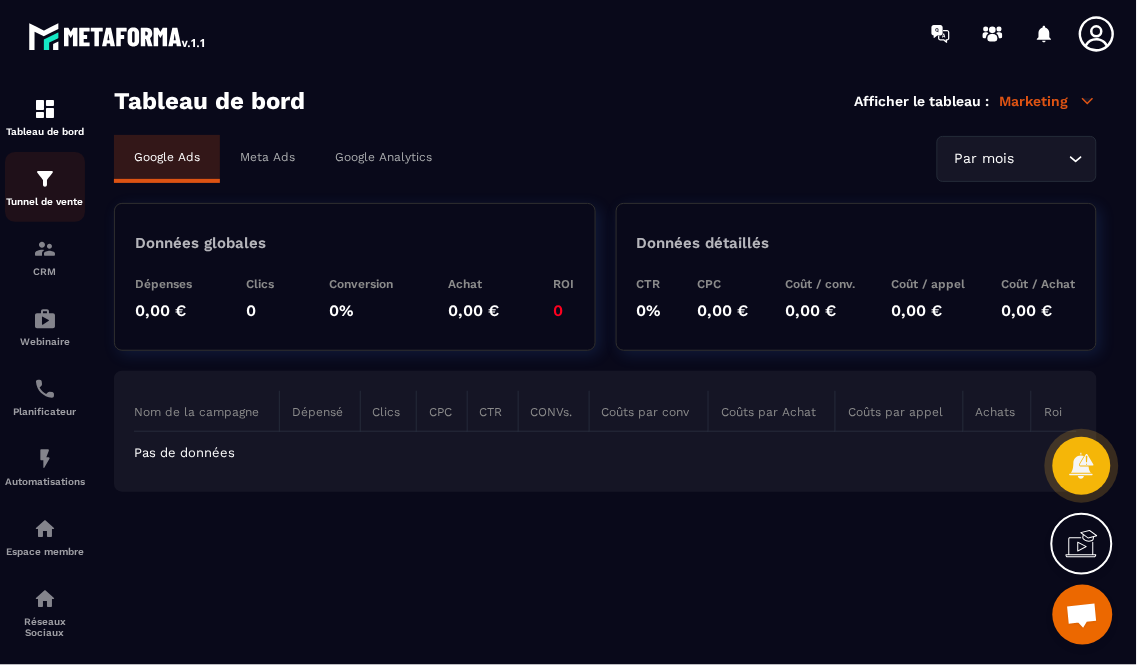 click at bounding box center (45, 179) 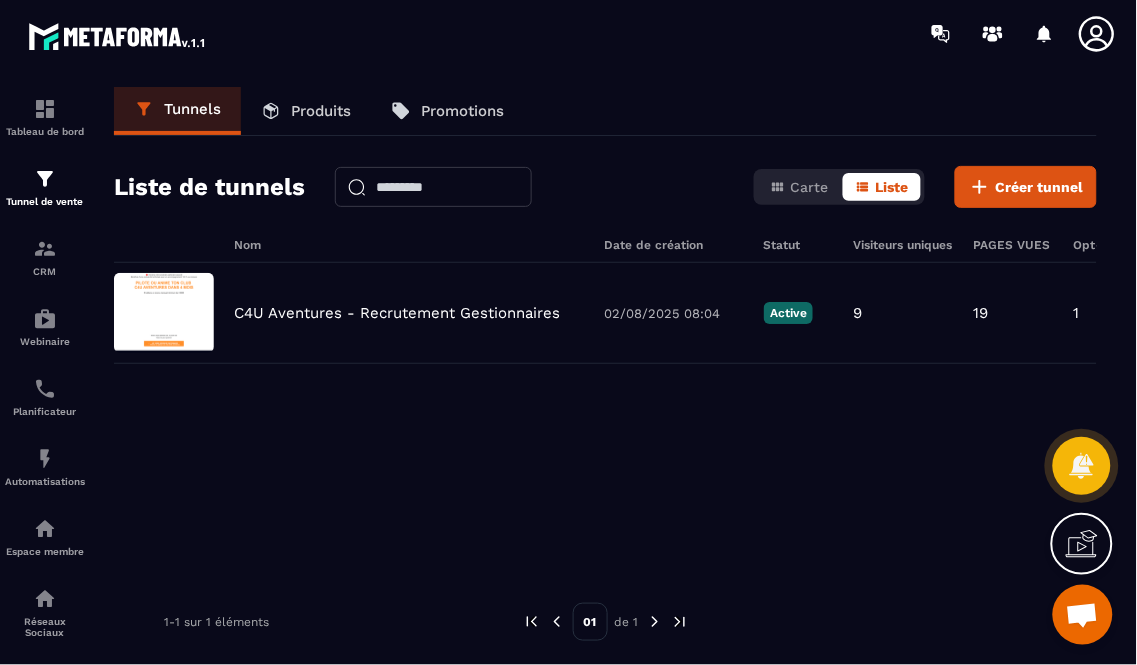 click on "Produits" at bounding box center (321, 111) 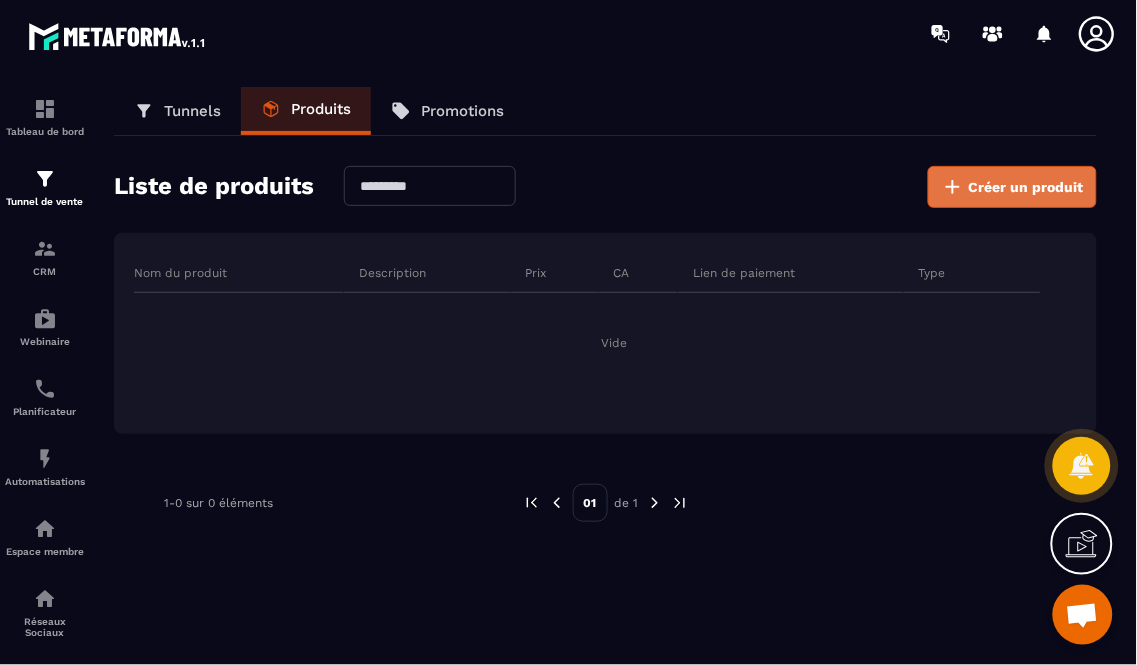 click on "Créer un produit" at bounding box center [1026, 187] 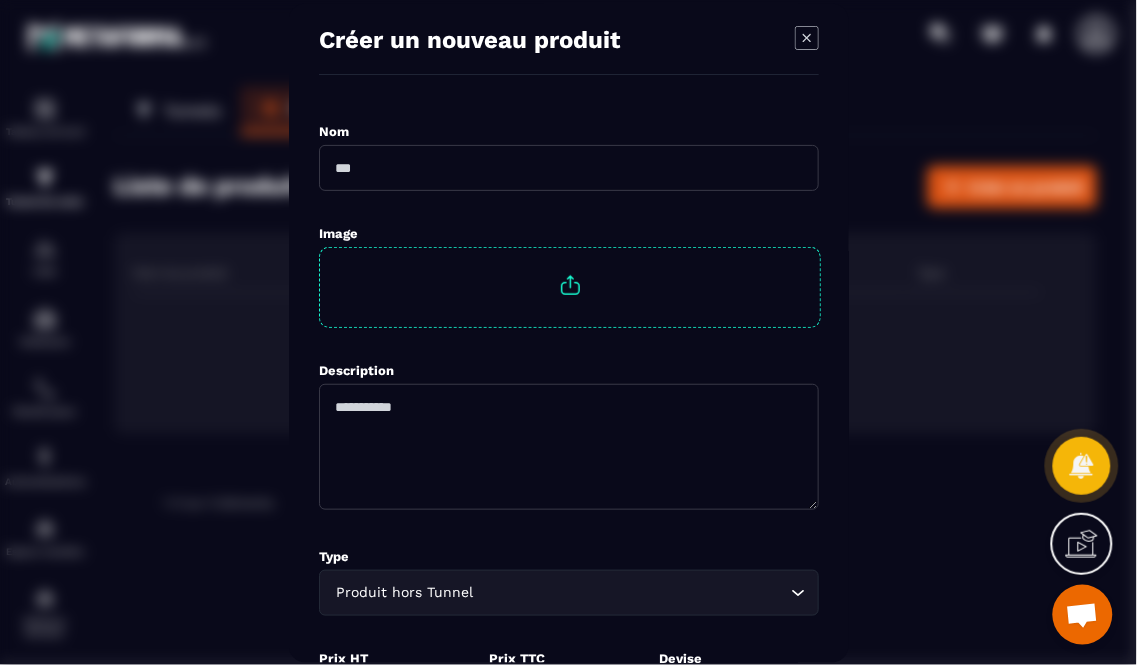 scroll, scrollTop: 0, scrollLeft: 0, axis: both 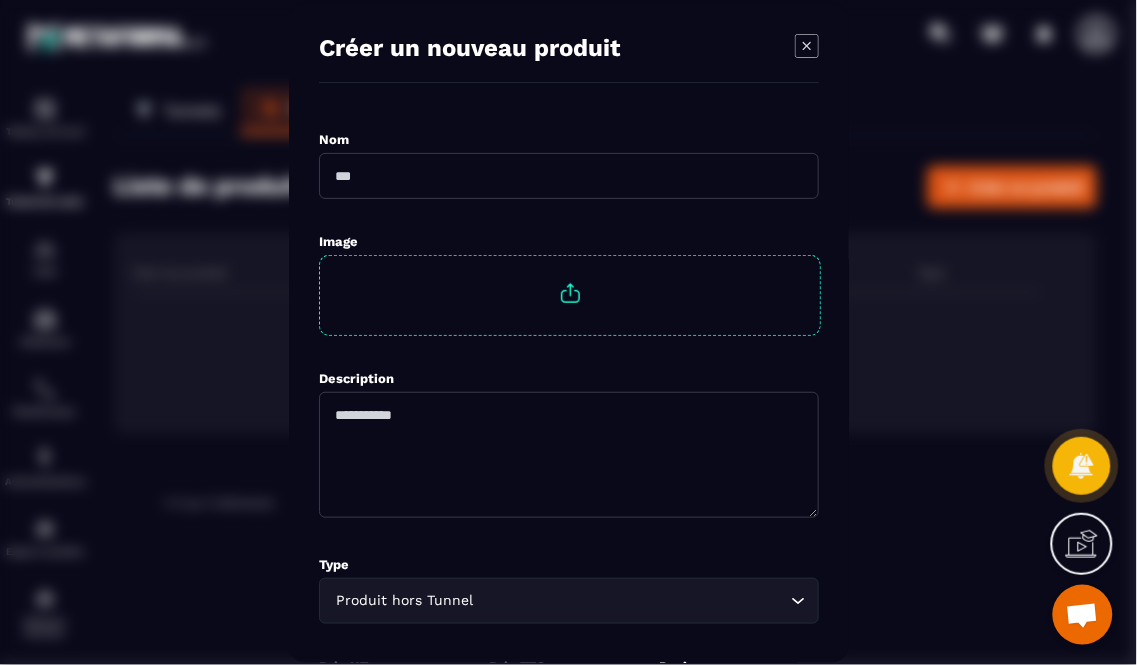 click at bounding box center (568, 332) 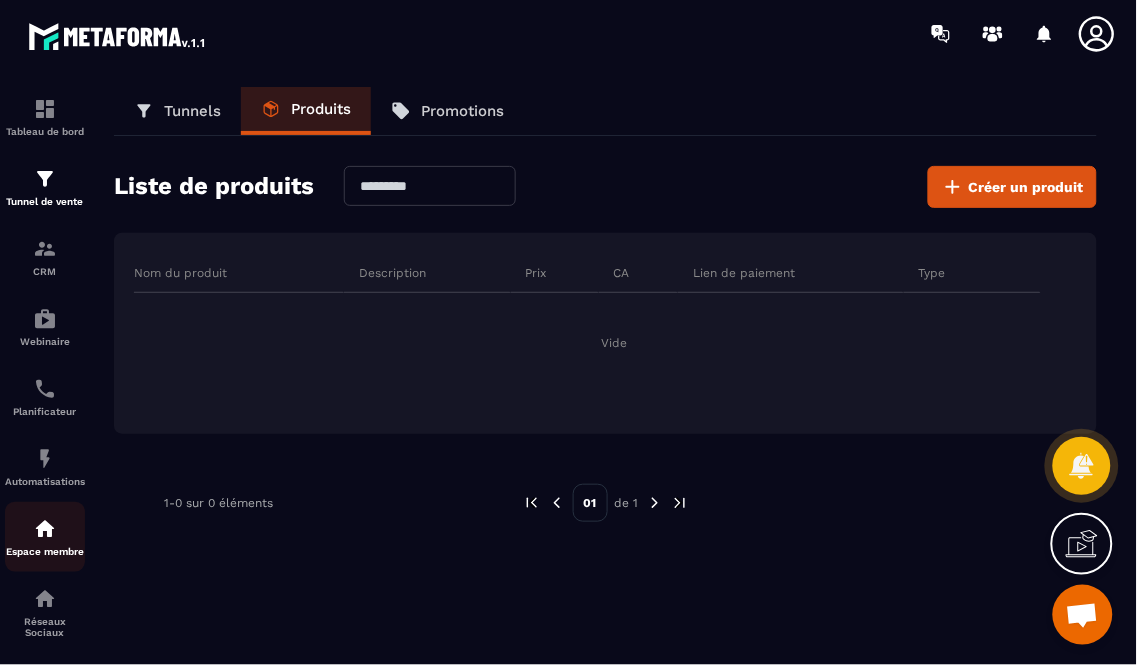 click at bounding box center (45, 529) 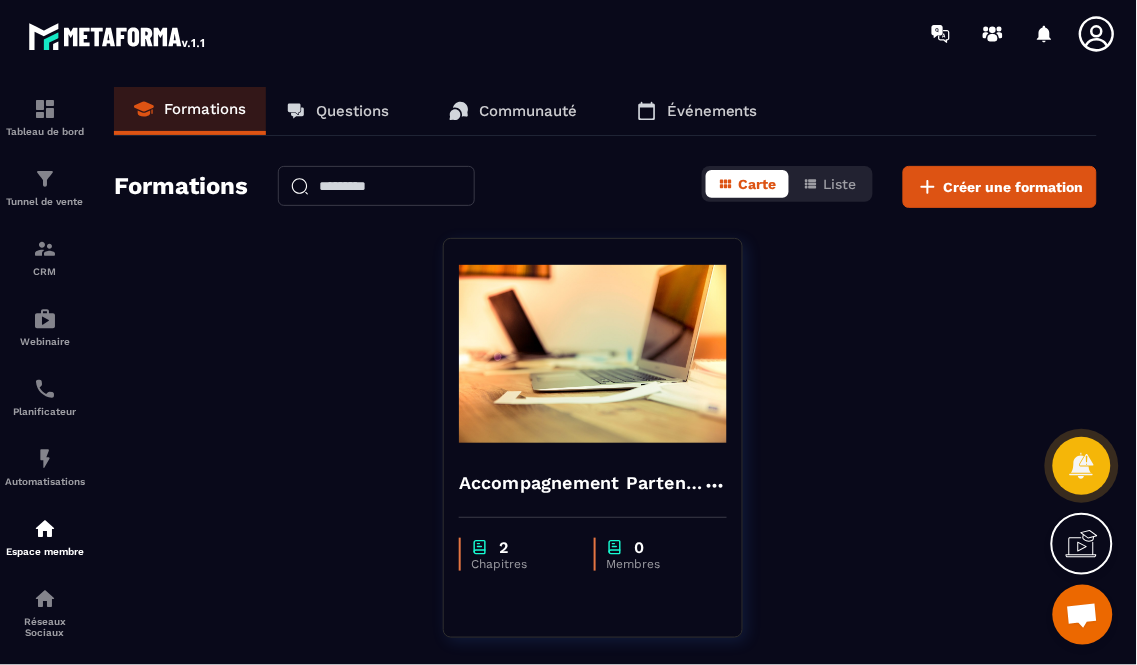click on "Questions" at bounding box center [352, 111] 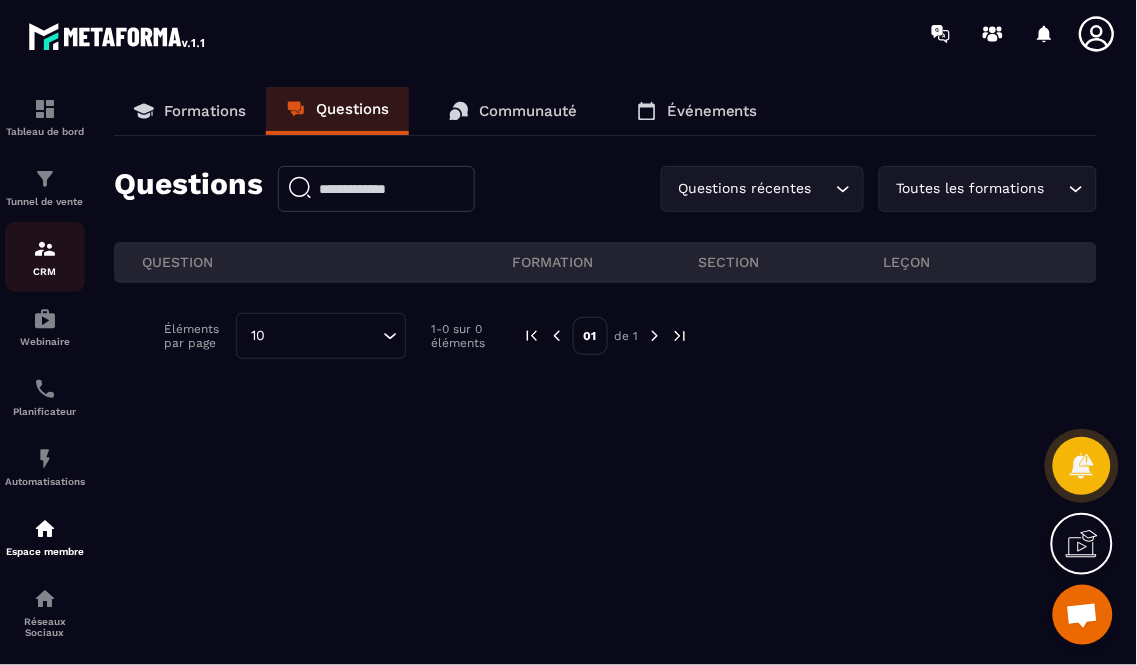 click on "CRM" at bounding box center [45, 271] 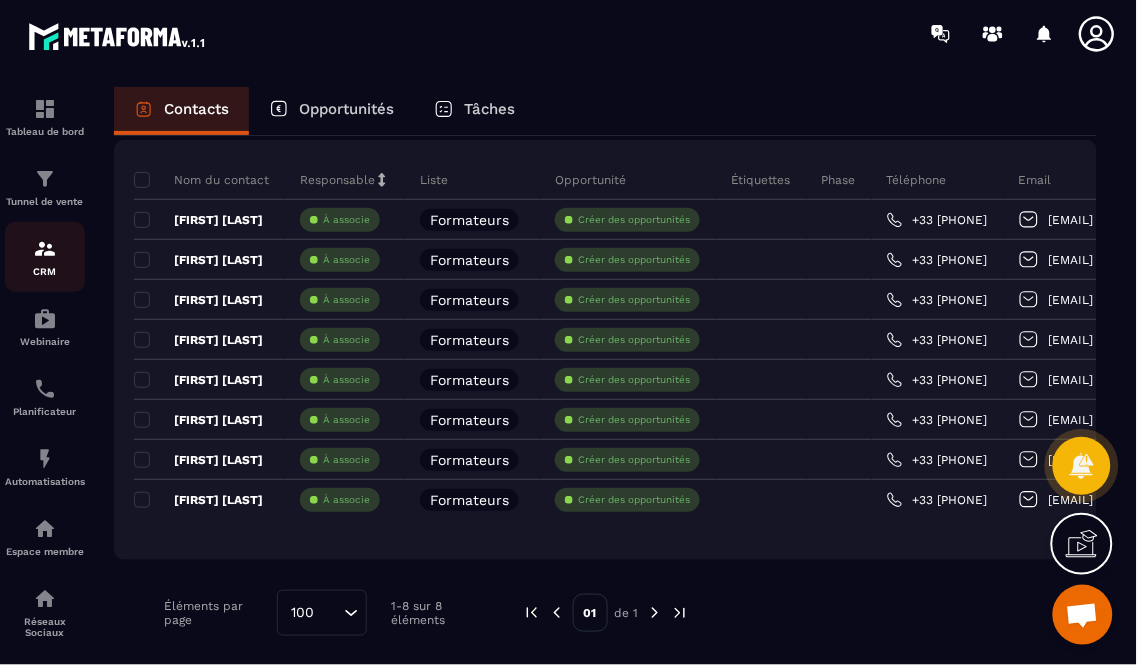scroll, scrollTop: 186, scrollLeft: 0, axis: vertical 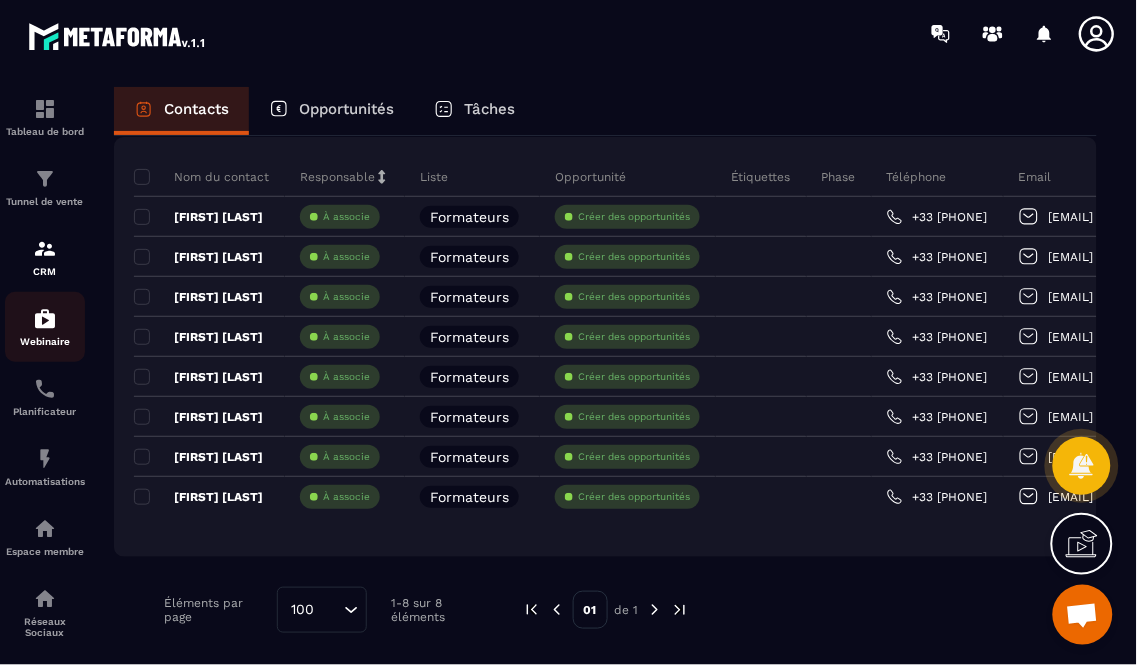 click on "Webinaire" at bounding box center [45, 341] 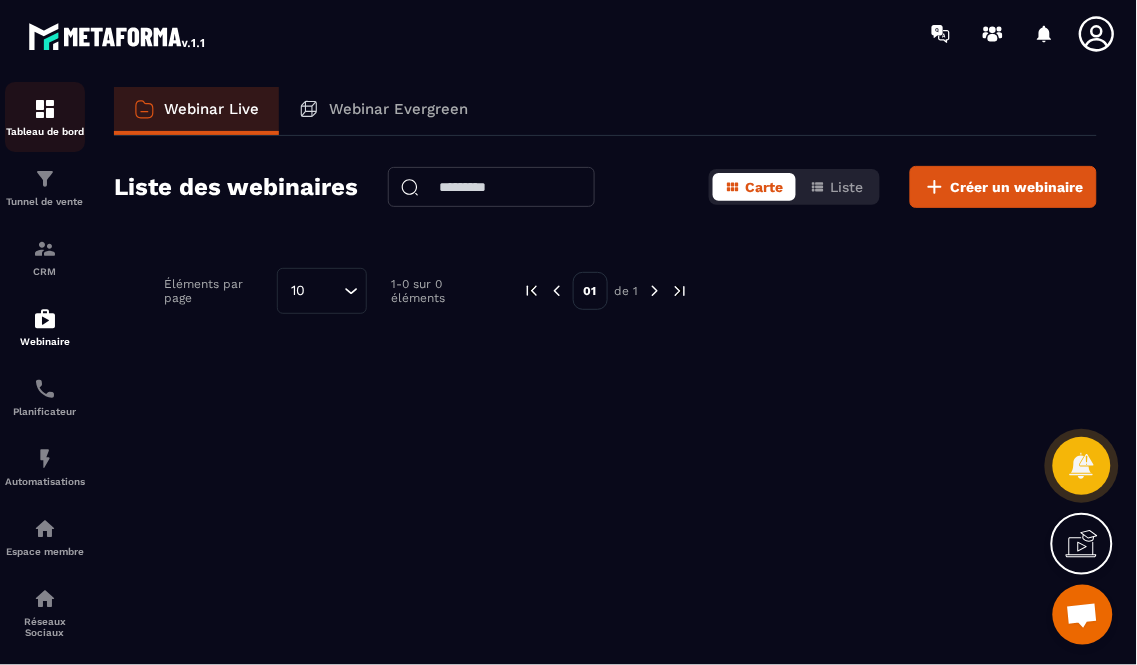 click at bounding box center [45, 109] 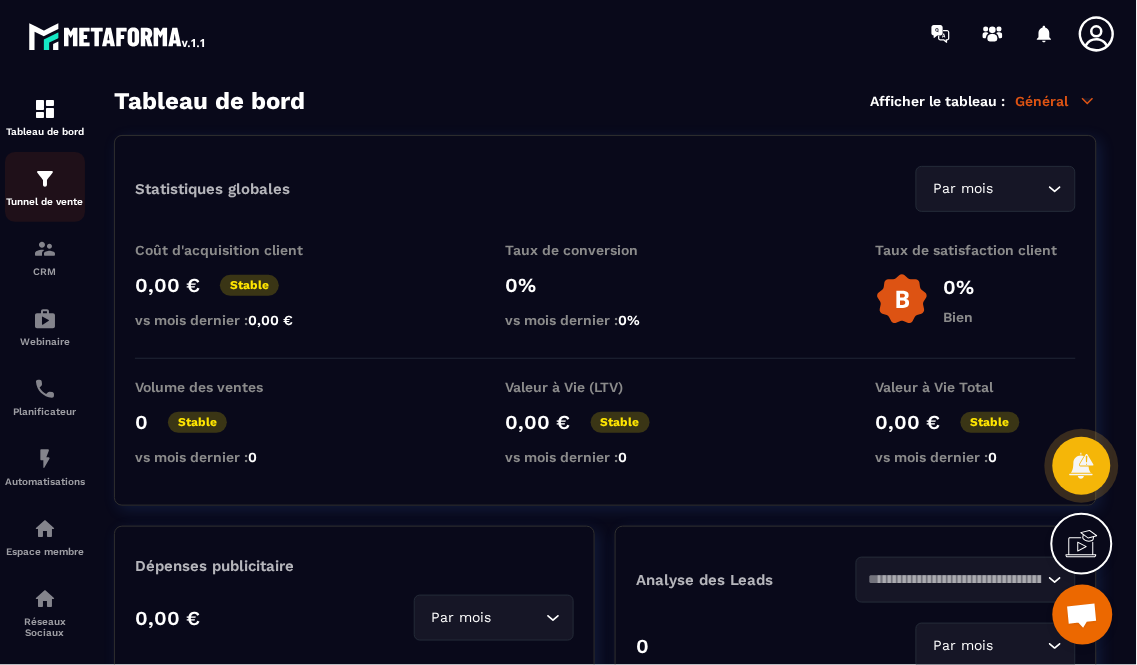 click at bounding box center [45, 179] 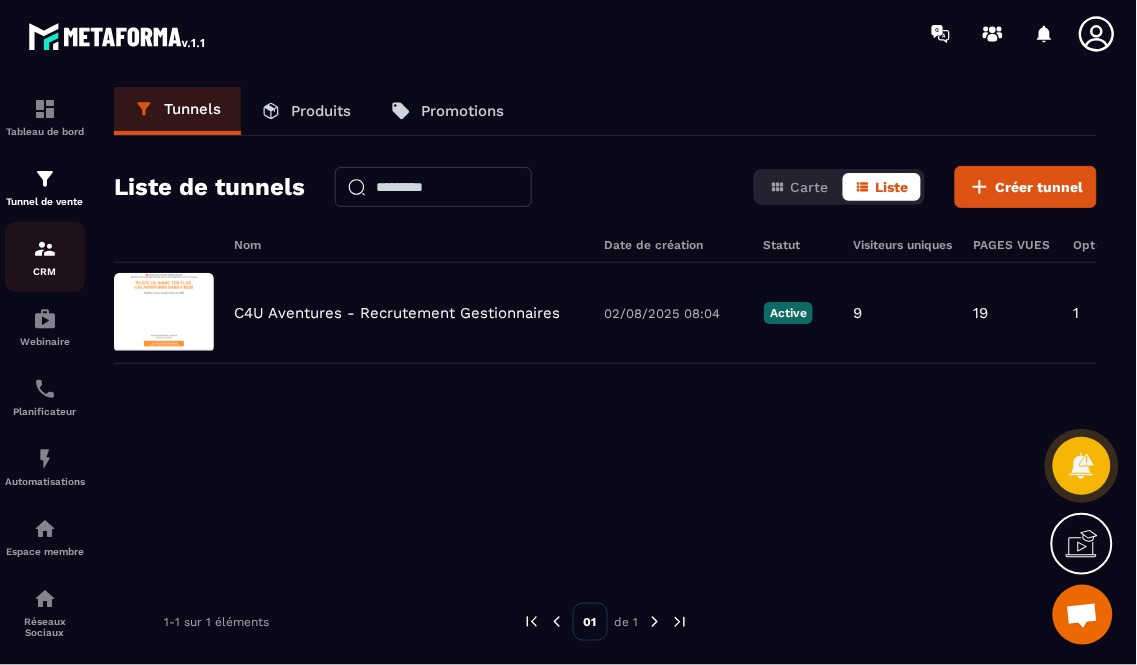 click on "CRM" at bounding box center (45, 257) 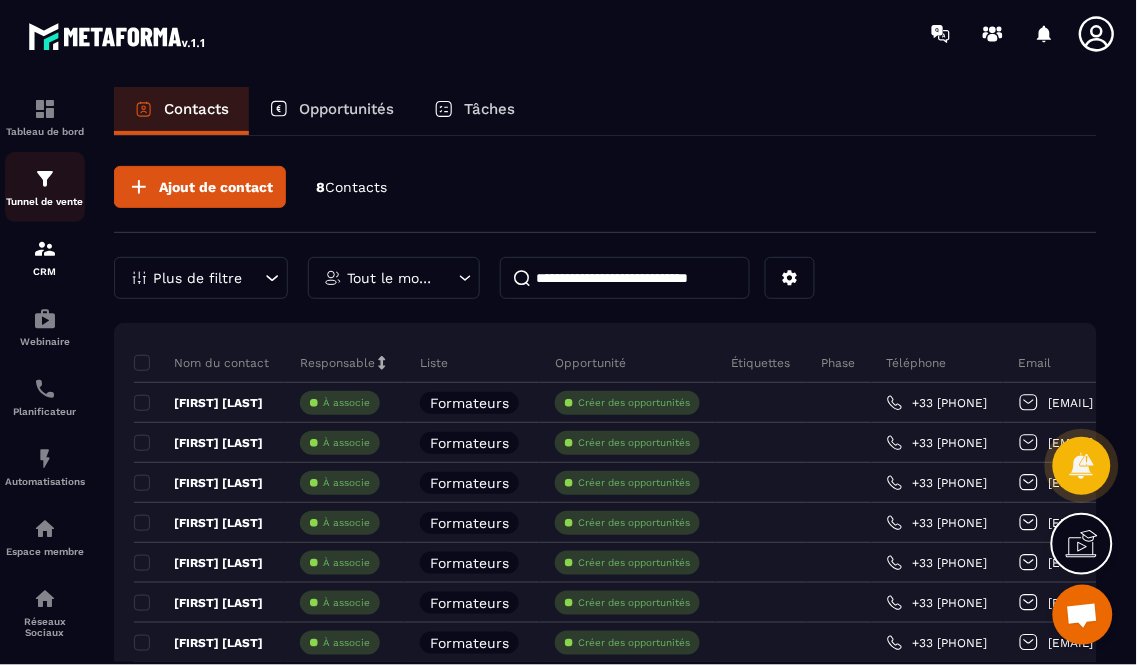 click on "Tunnel de vente" at bounding box center [45, 187] 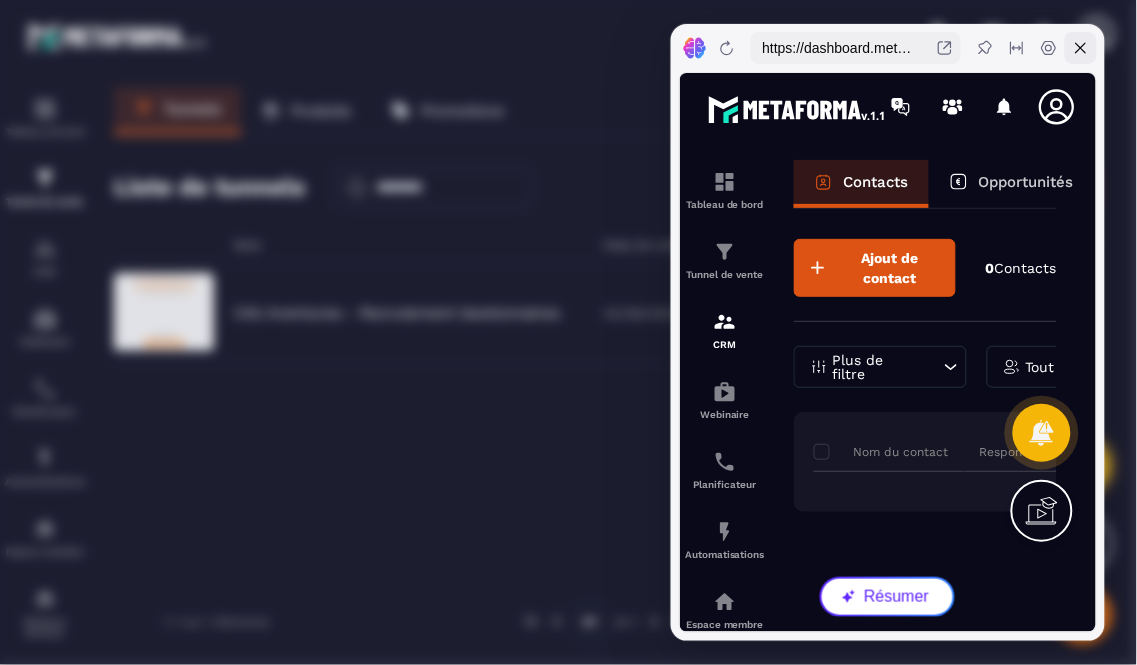 click 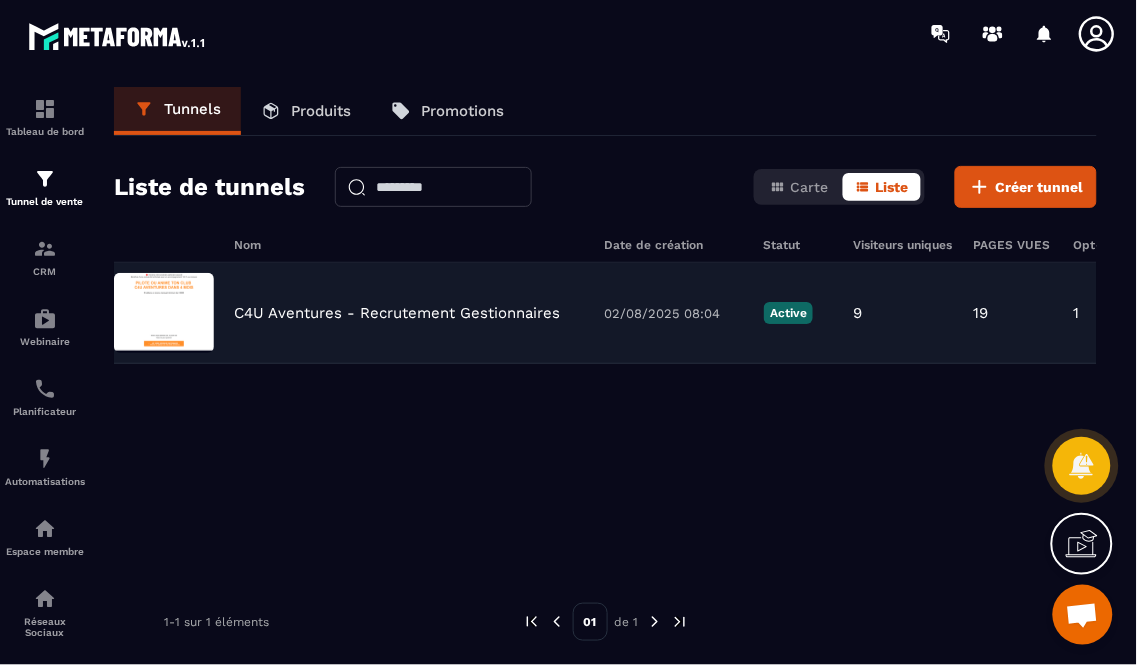 click on "9" at bounding box center [858, 313] 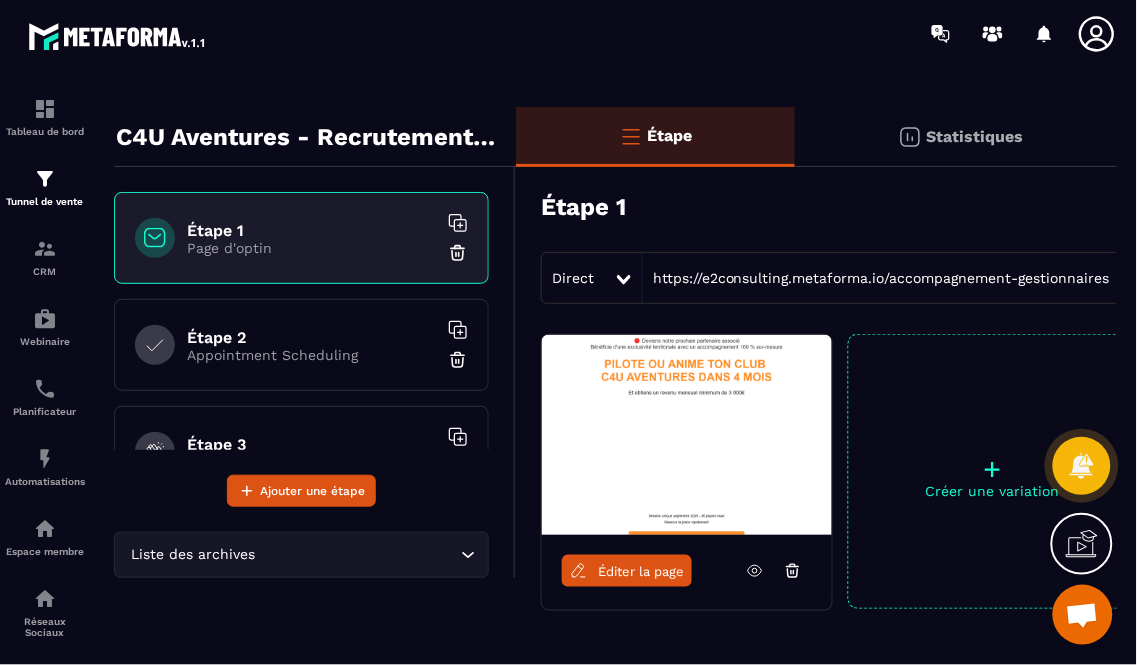 scroll, scrollTop: 0, scrollLeft: 0, axis: both 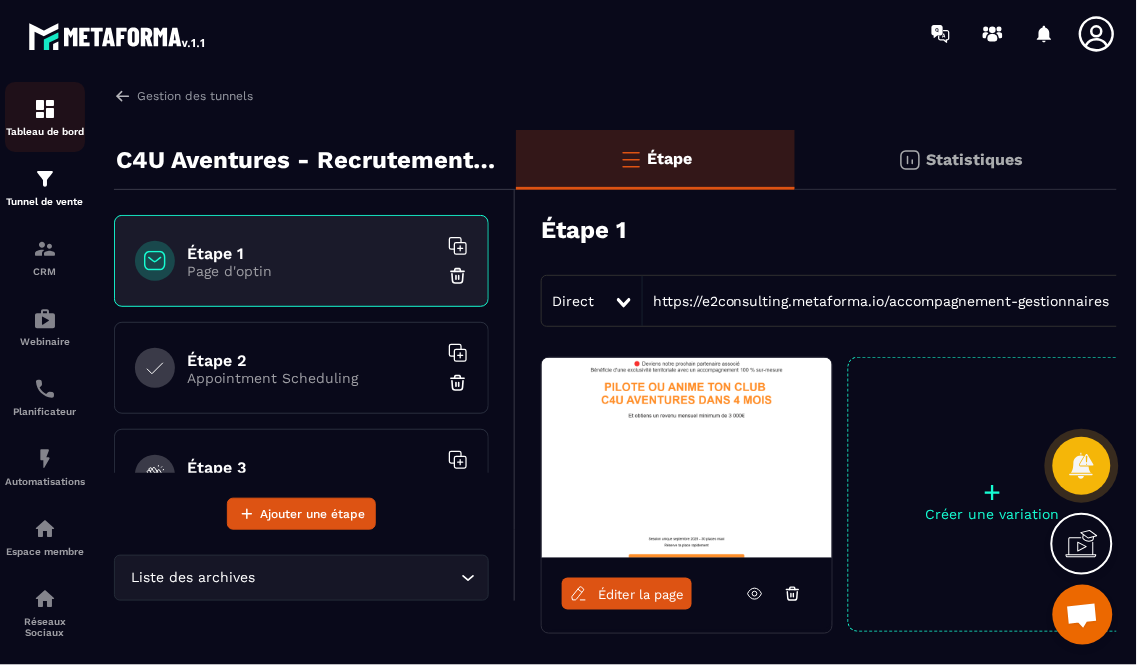 click on "Tableau de bord" at bounding box center [45, 117] 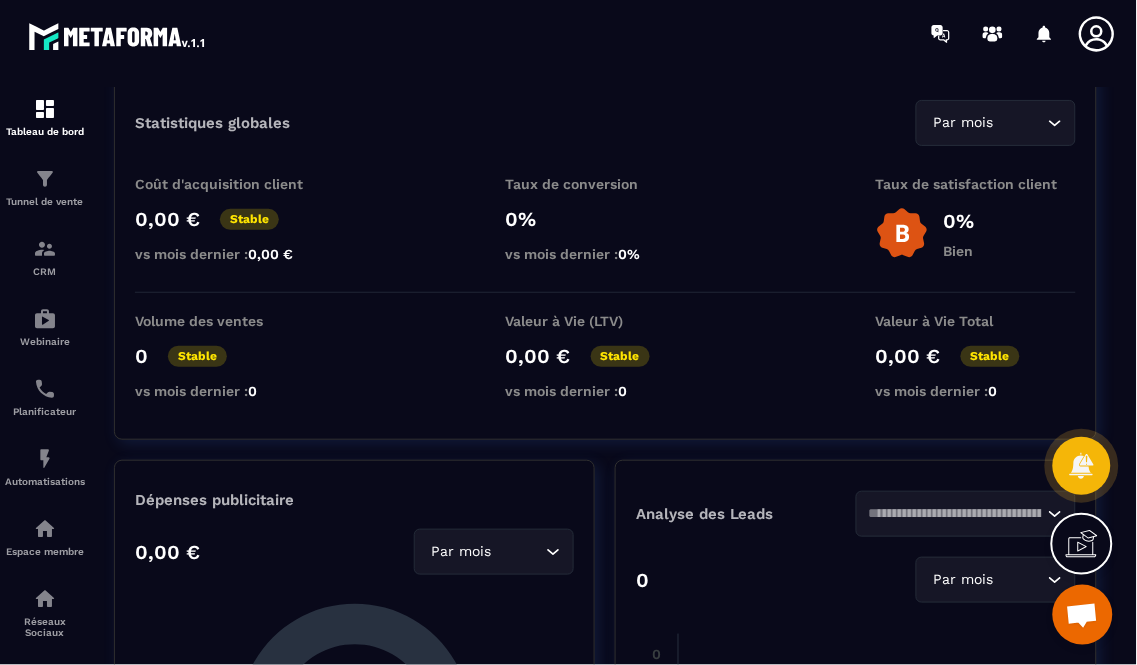 scroll, scrollTop: 0, scrollLeft: 0, axis: both 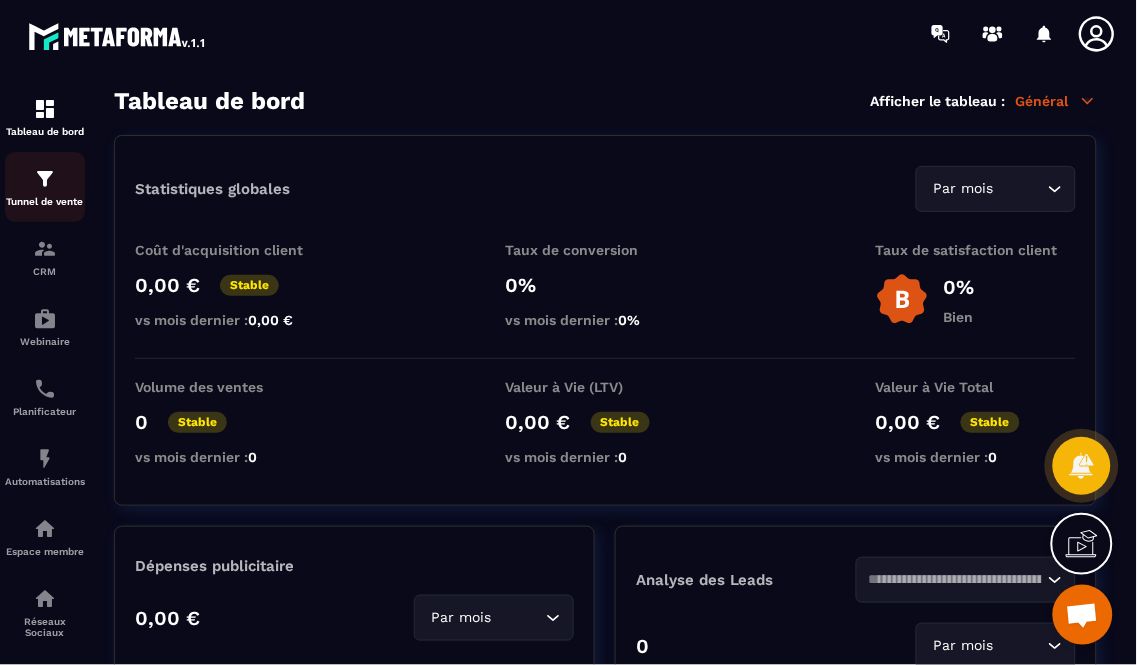 click on "Tunnel de vente" at bounding box center [45, 187] 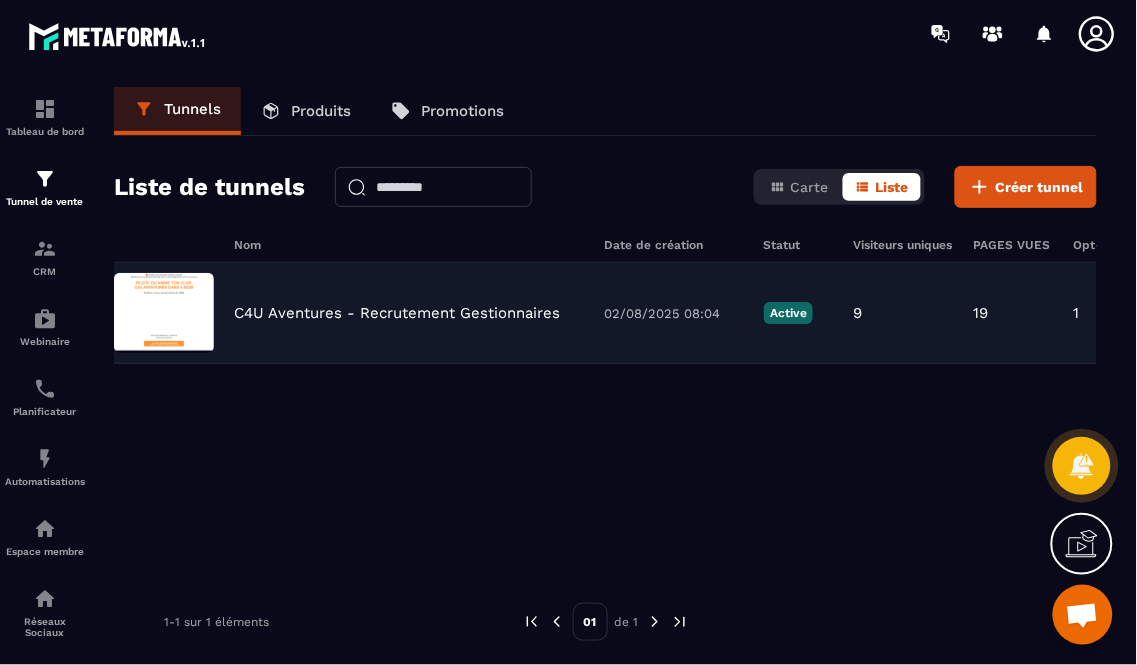 click on "19" at bounding box center [981, 313] 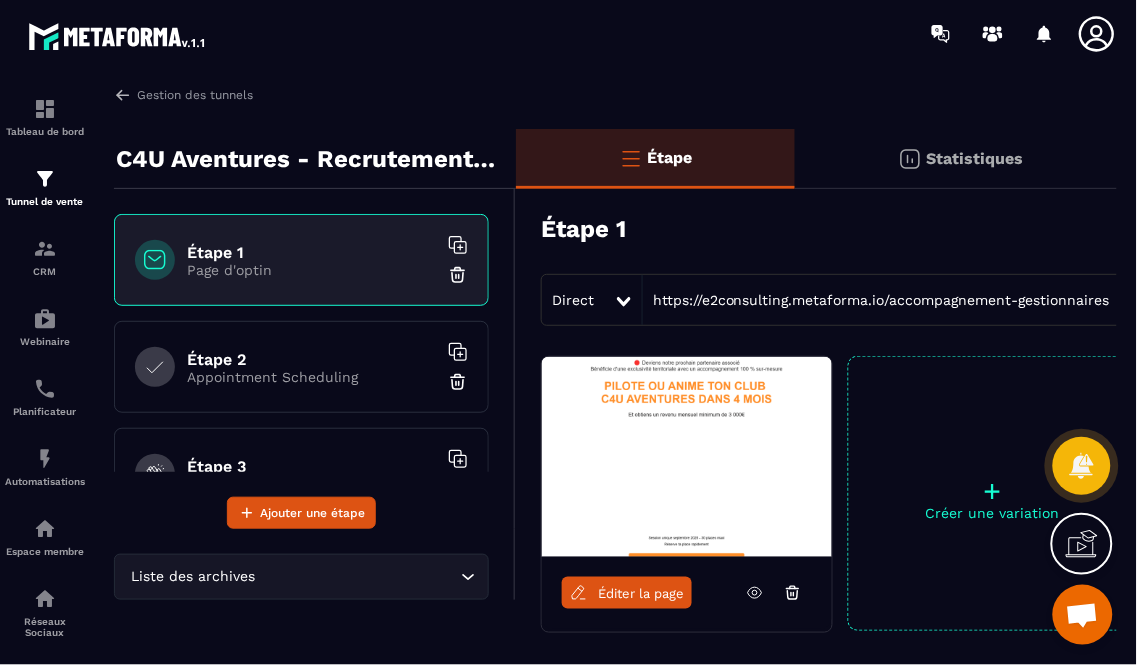 scroll, scrollTop: 0, scrollLeft: 0, axis: both 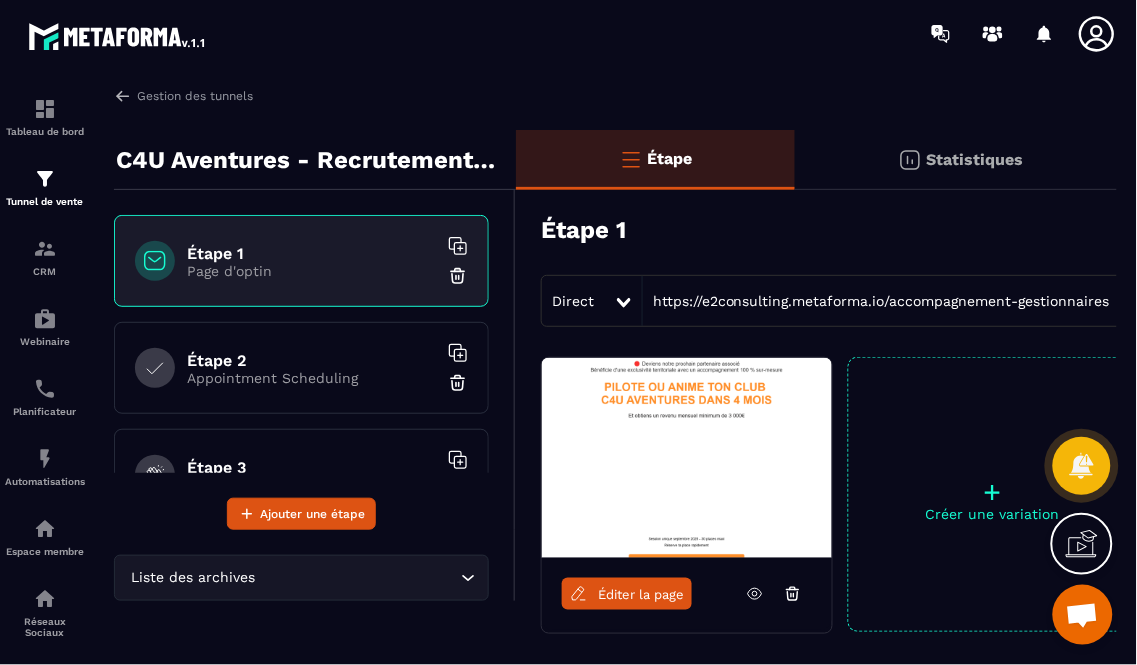 click at bounding box center [625, 301] 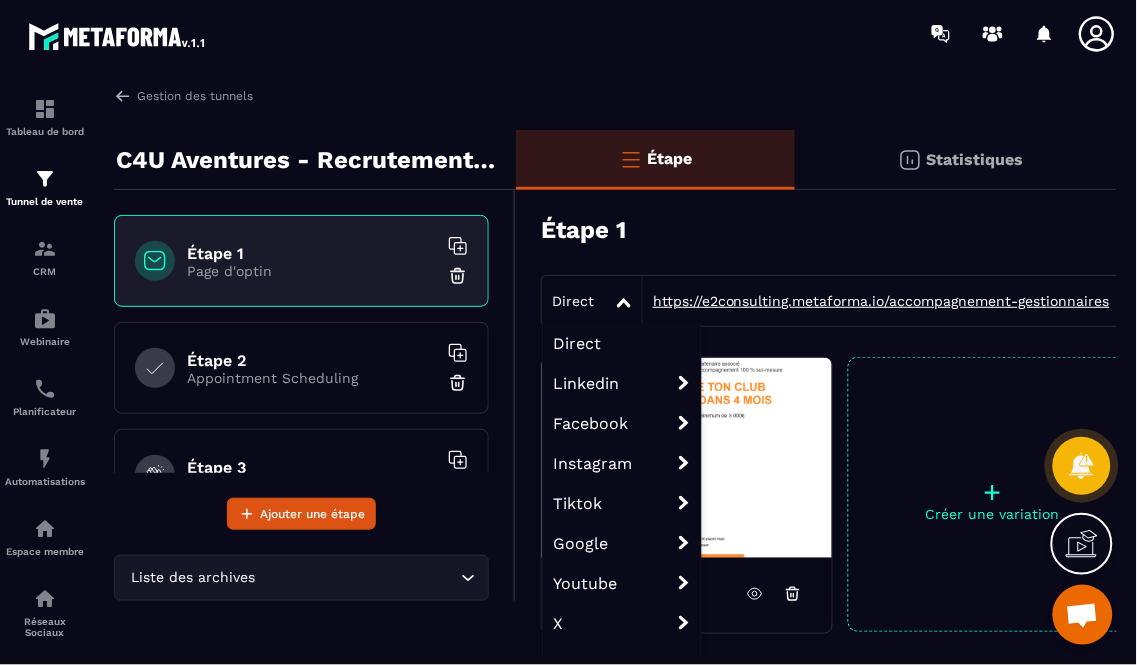 click on "https://e2consulting.metaforma.io/accompagnement-gestionnaires" at bounding box center [876, 301] 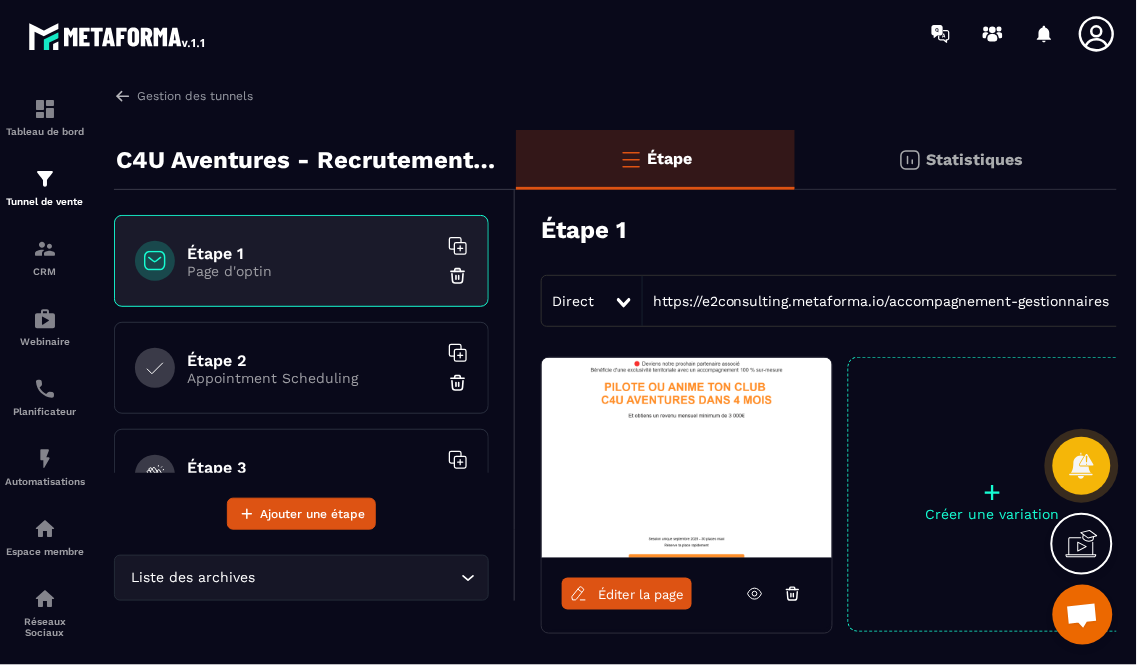 click on "Éditer la page" at bounding box center [641, 594] 